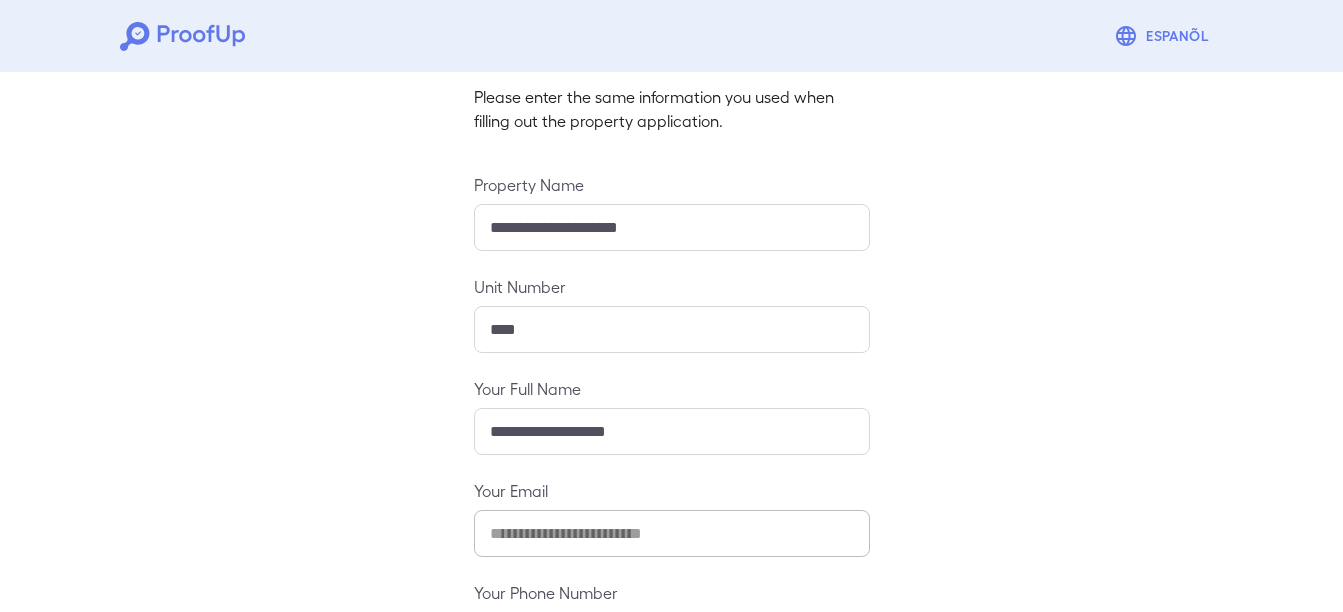 scroll, scrollTop: 294, scrollLeft: 0, axis: vertical 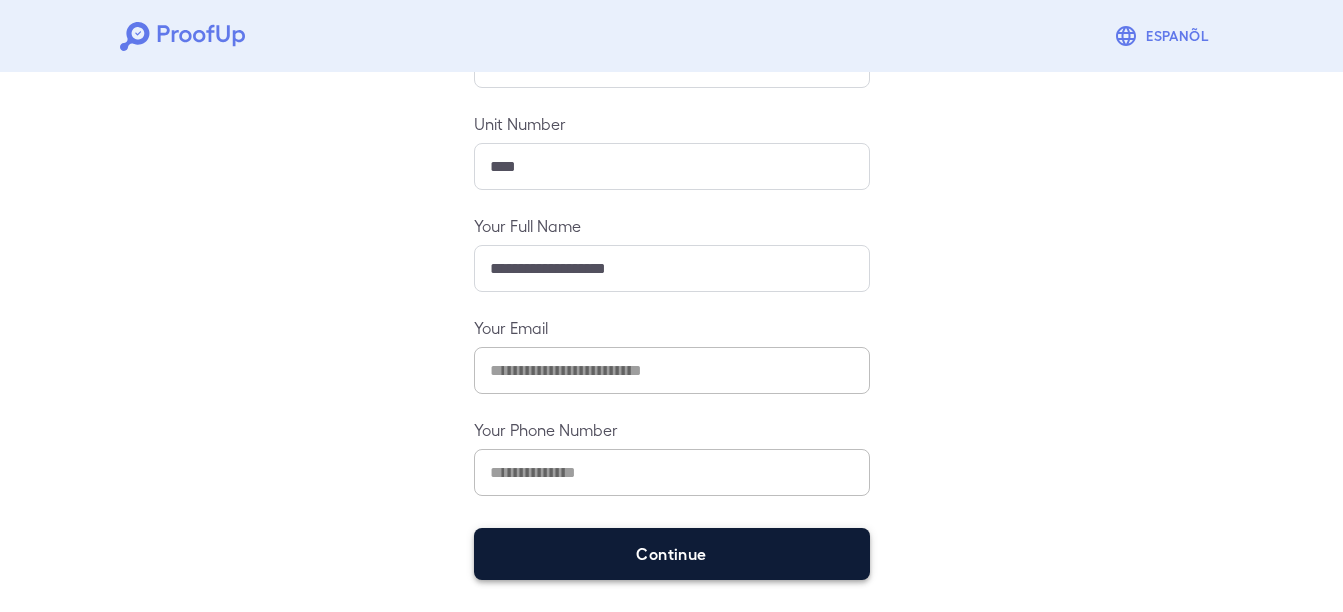 click on "Continue" at bounding box center (672, 554) 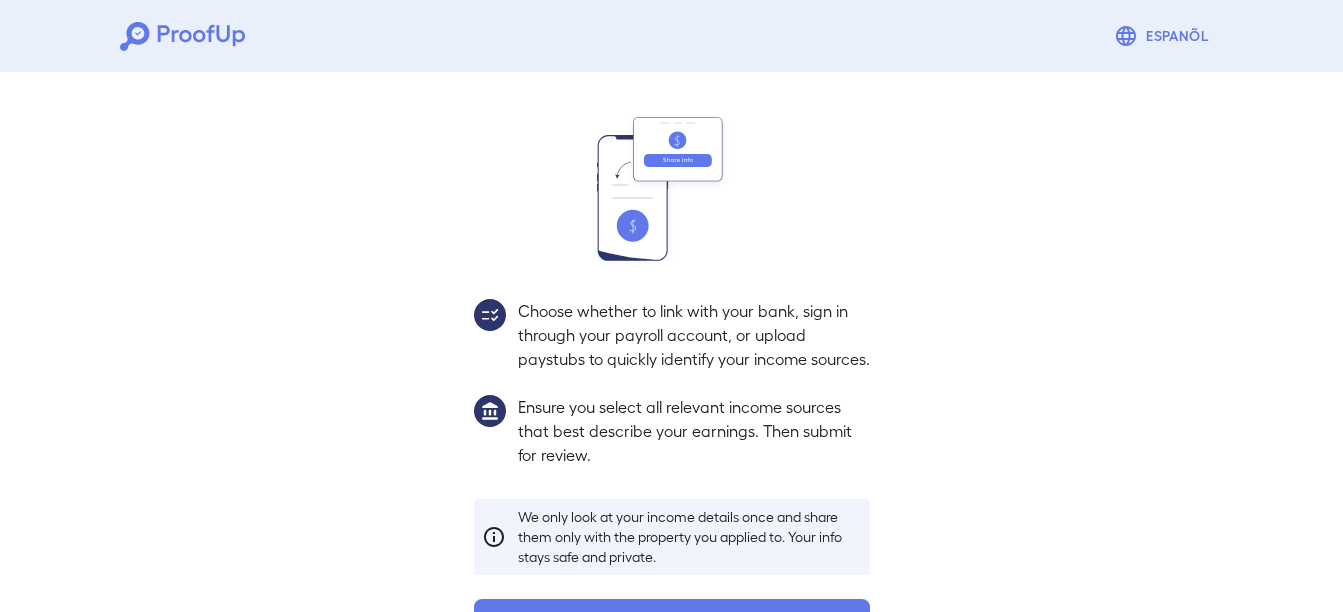 scroll, scrollTop: 177, scrollLeft: 0, axis: vertical 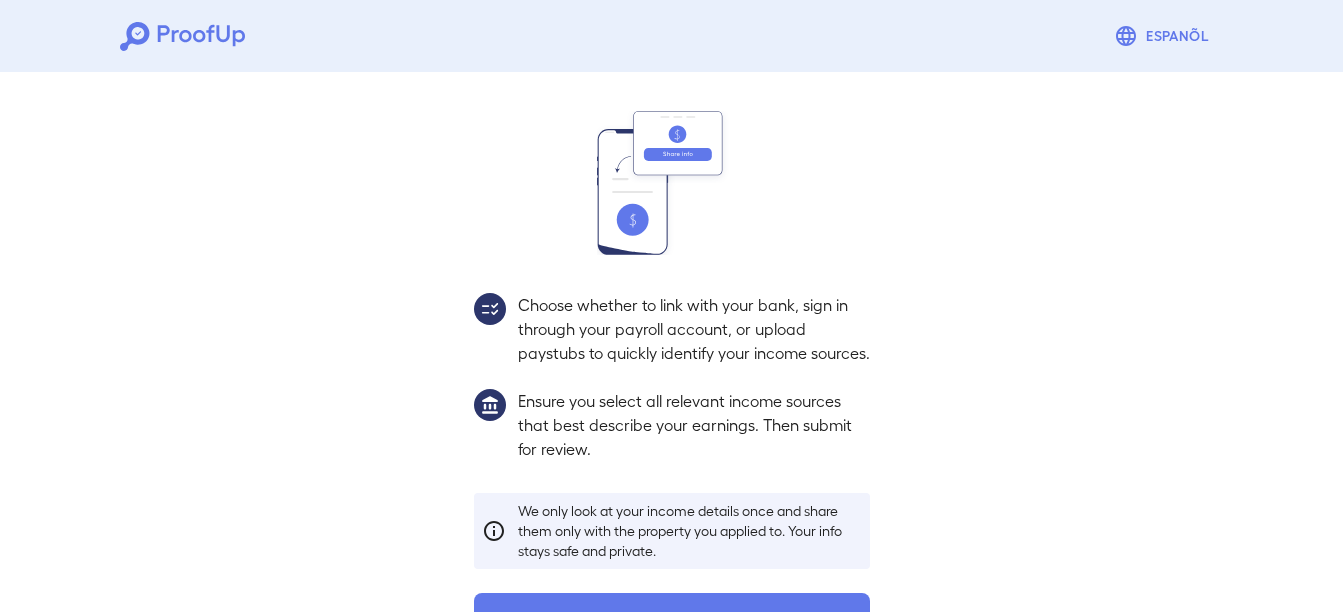 drag, startPoint x: 1019, startPoint y: 435, endPoint x: 965, endPoint y: 401, distance: 63.812225 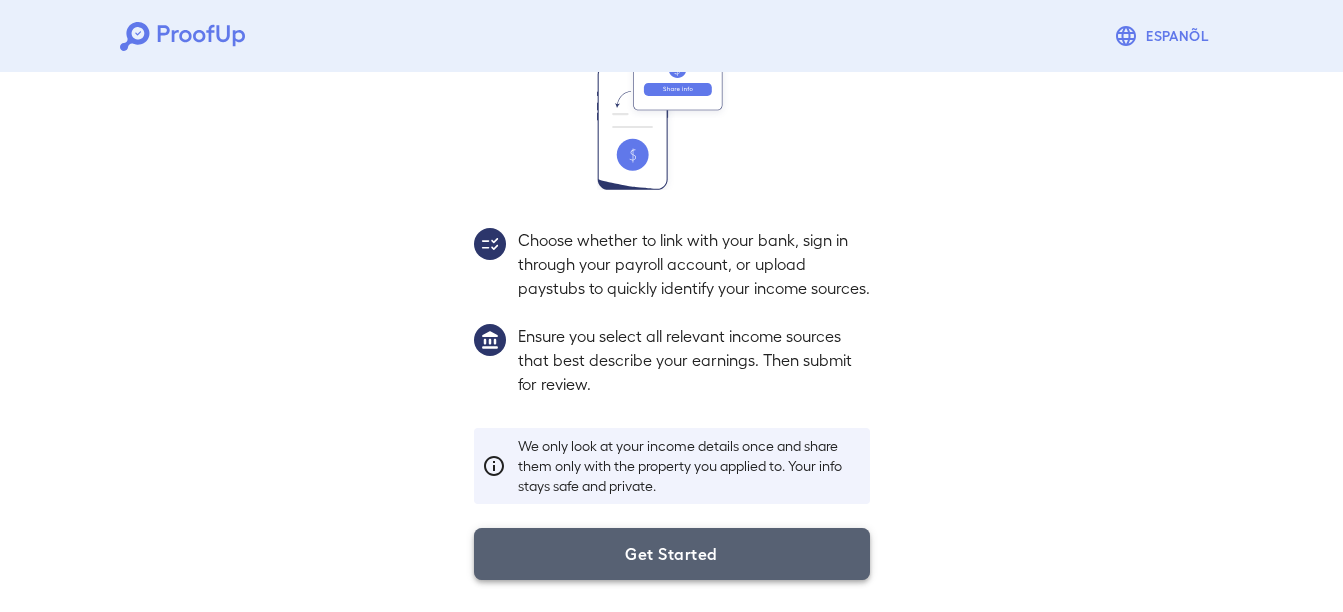 click on "Get Started" at bounding box center [672, 554] 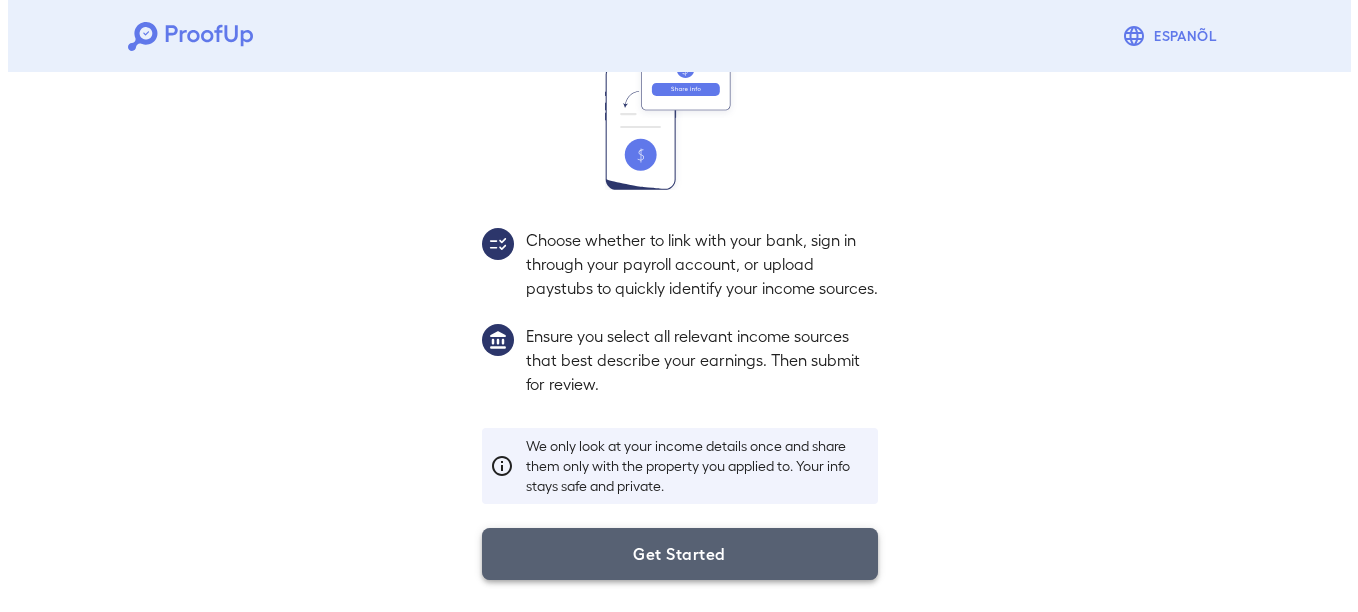 scroll, scrollTop: 152, scrollLeft: 0, axis: vertical 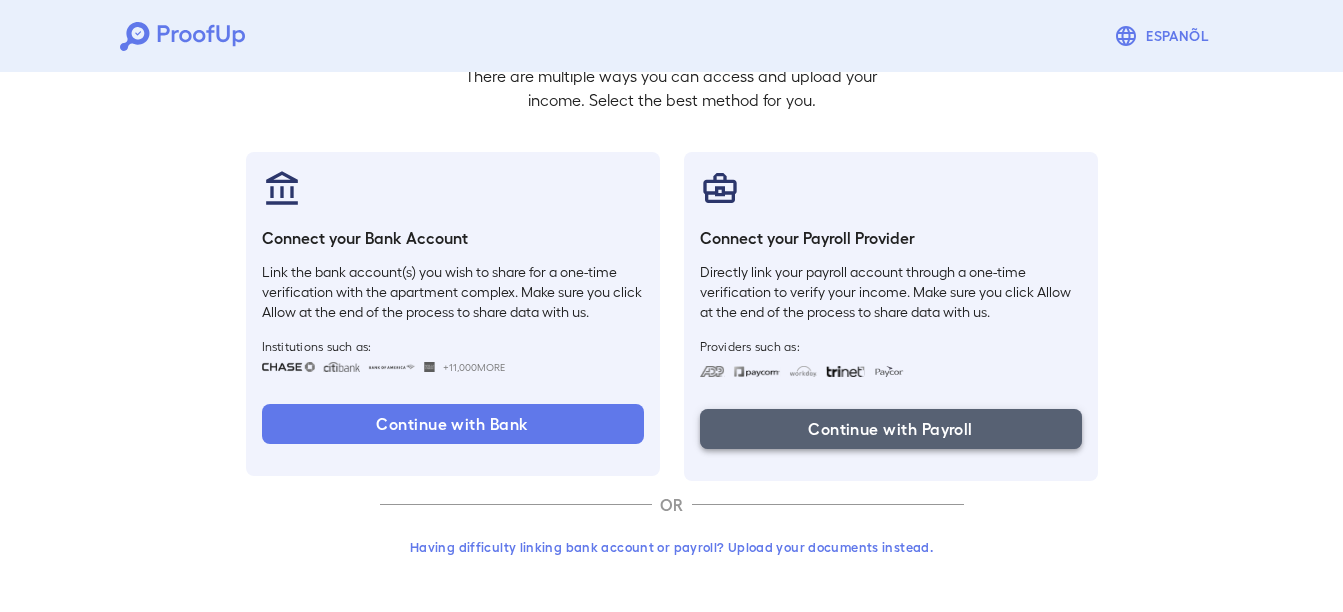 click on "Continue with Payroll" at bounding box center (453, 424) 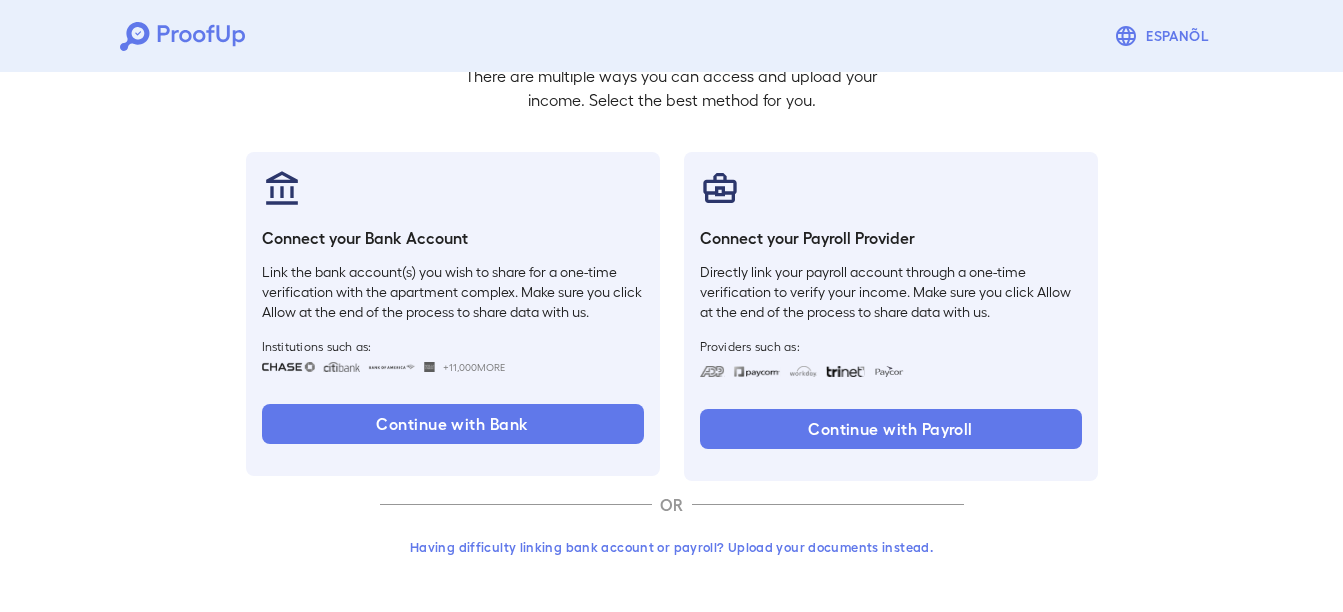 drag, startPoint x: 597, startPoint y: 549, endPoint x: 899, endPoint y: 582, distance: 303.79764 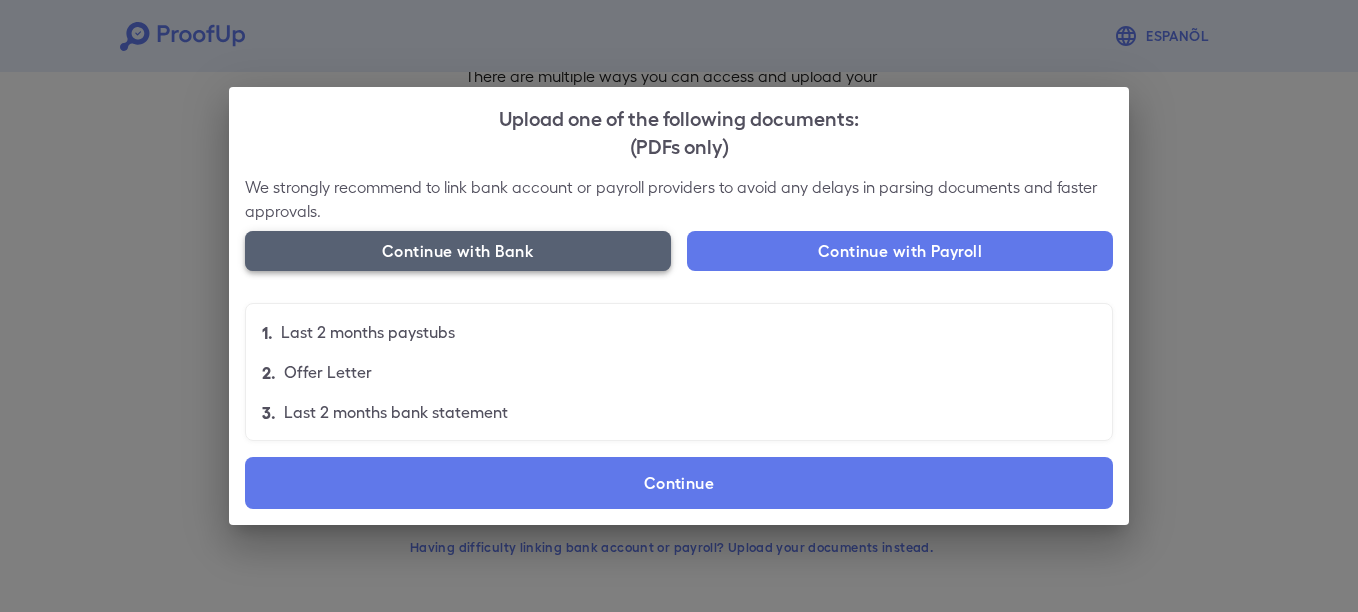 click on "Continue with Bank" at bounding box center [458, 251] 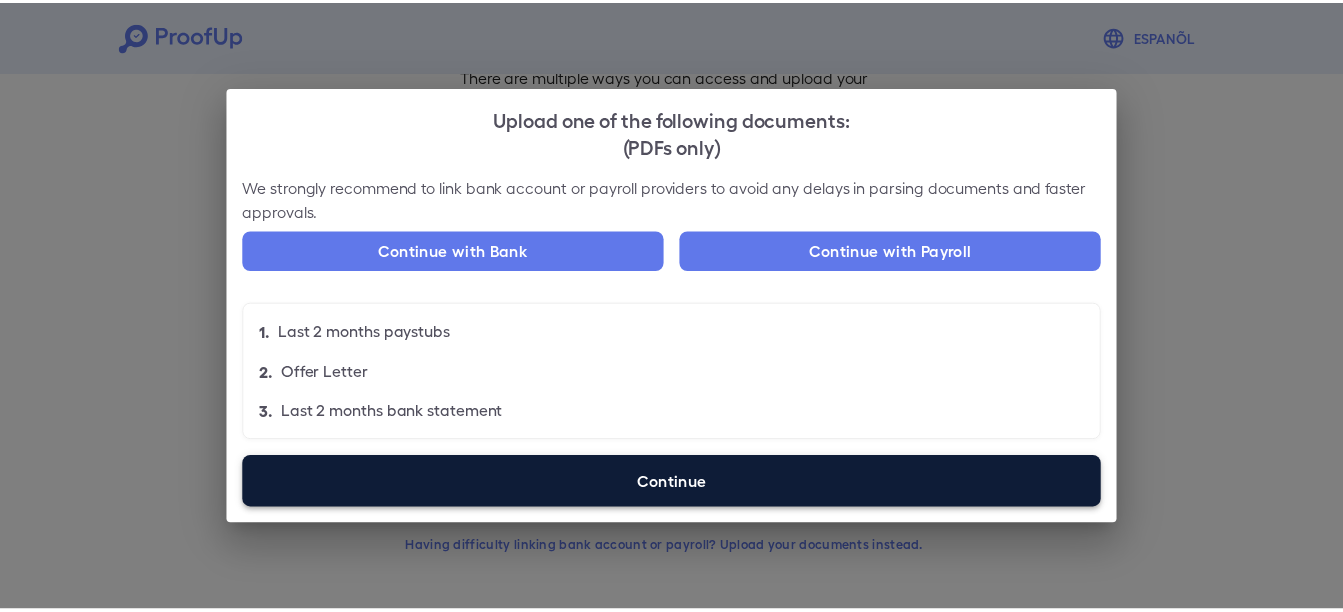 scroll, scrollTop: 4, scrollLeft: 0, axis: vertical 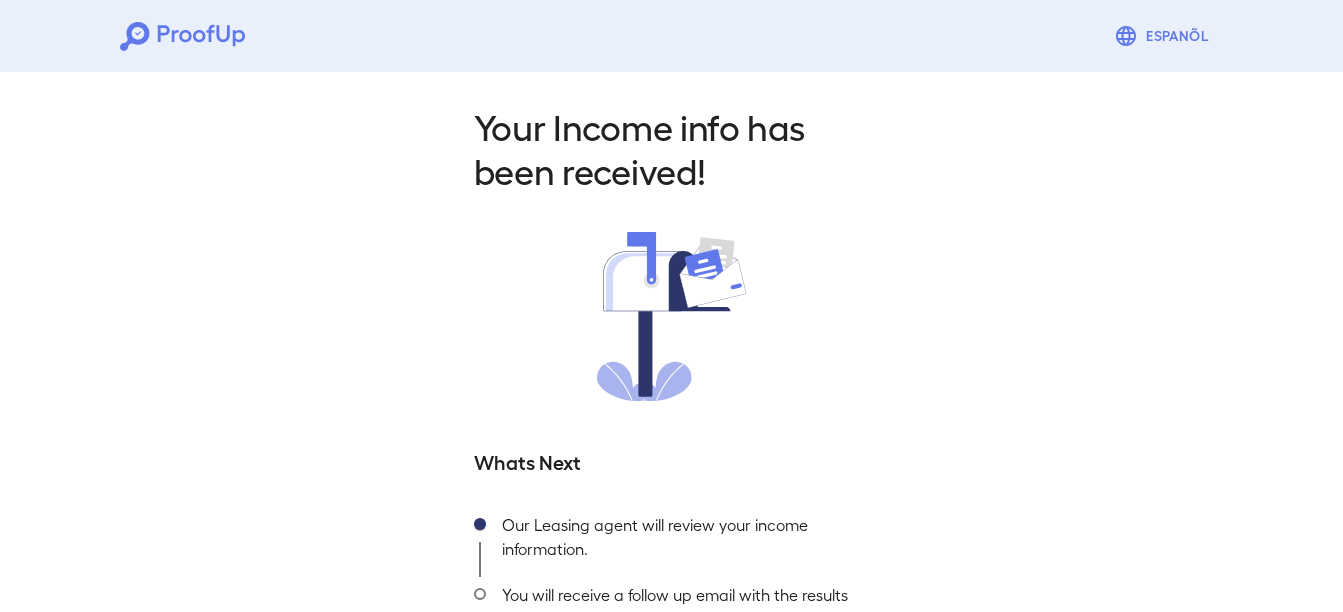 click on "You will receive a follow up email with the results of the income verification check." at bounding box center [678, 542] 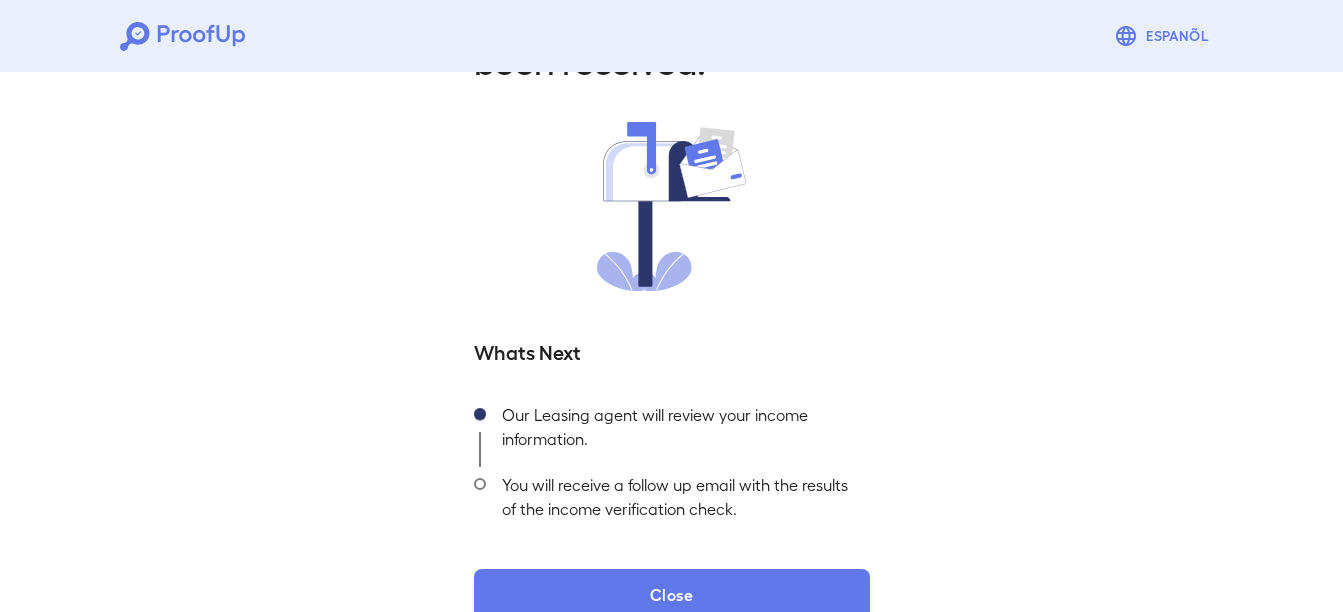 scroll, scrollTop: 155, scrollLeft: 0, axis: vertical 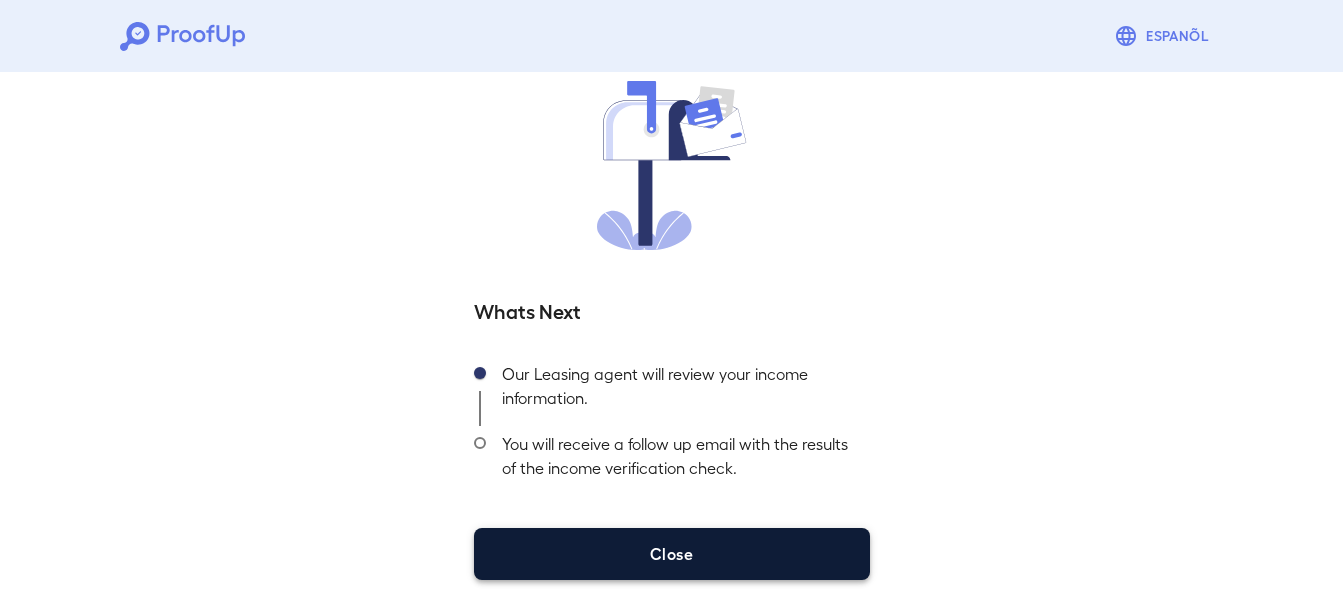click on "Close" at bounding box center (672, 554) 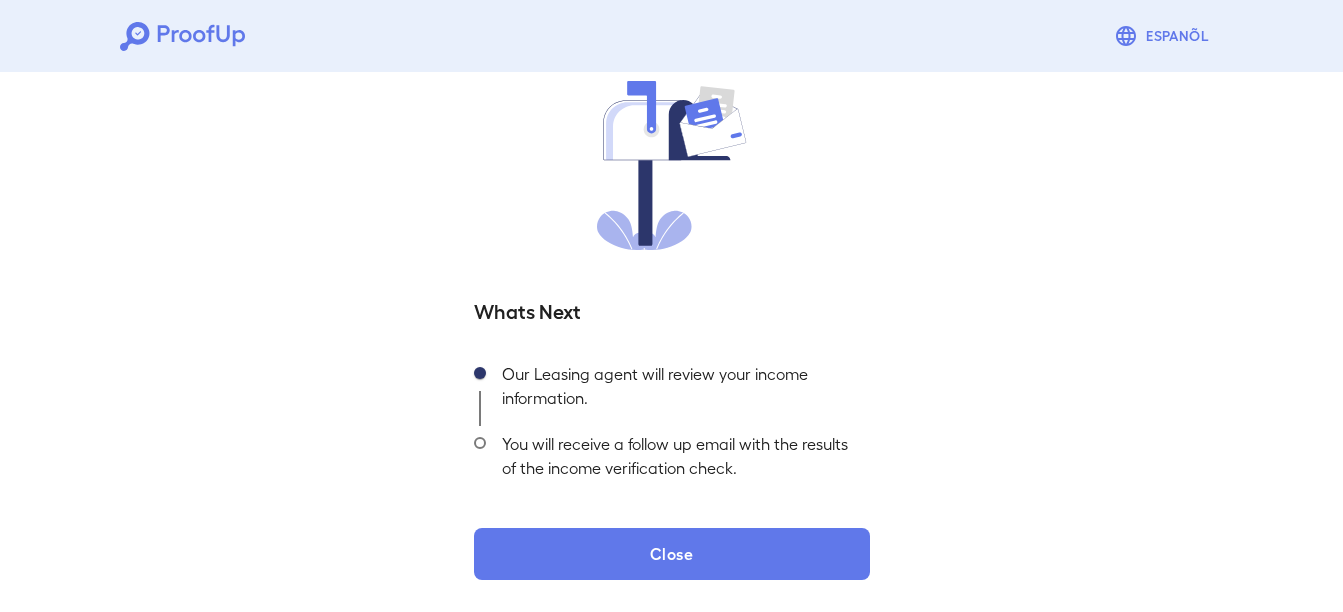 scroll, scrollTop: 0, scrollLeft: 0, axis: both 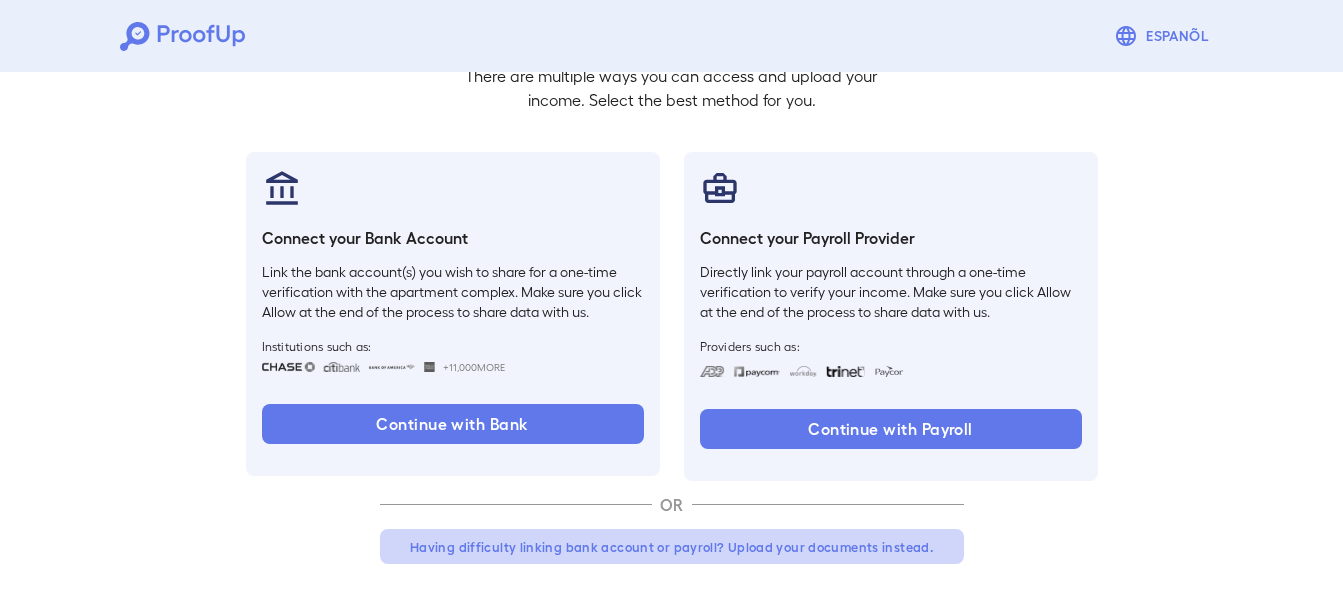 click on "Having difficulty linking bank account or payroll? Upload your documents instead." at bounding box center [672, 547] 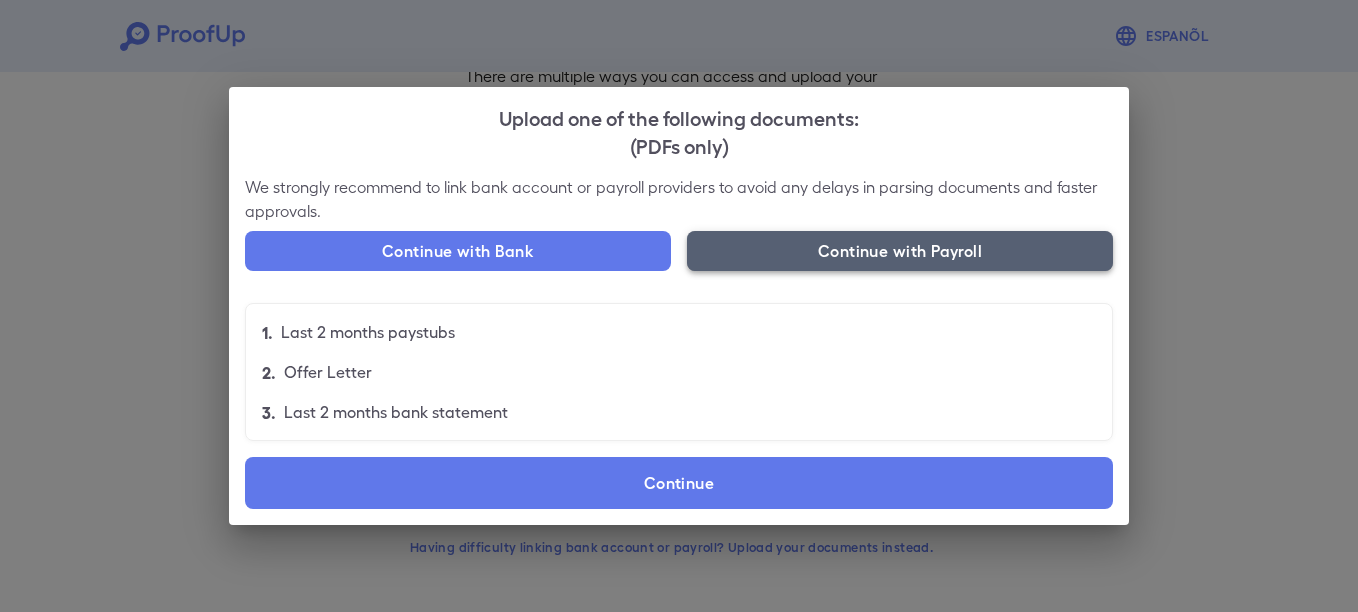 click on "Continue with Payroll" at bounding box center (900, 251) 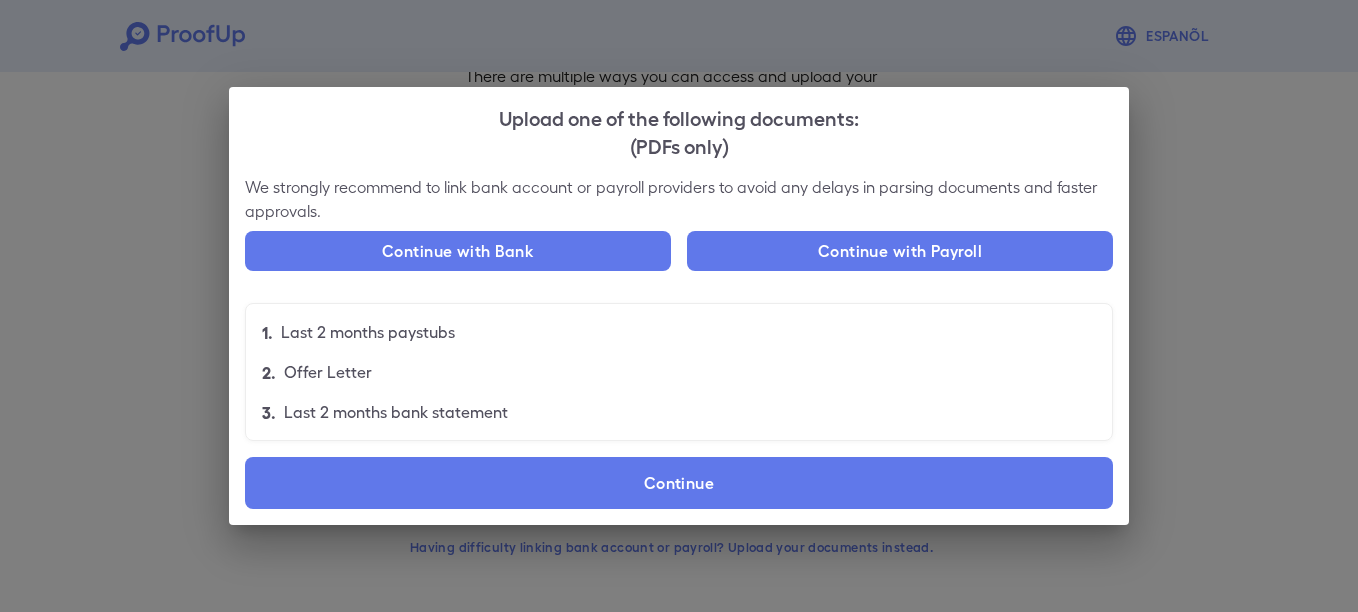 click on "Last 2 months paystubs" at bounding box center (368, 332) 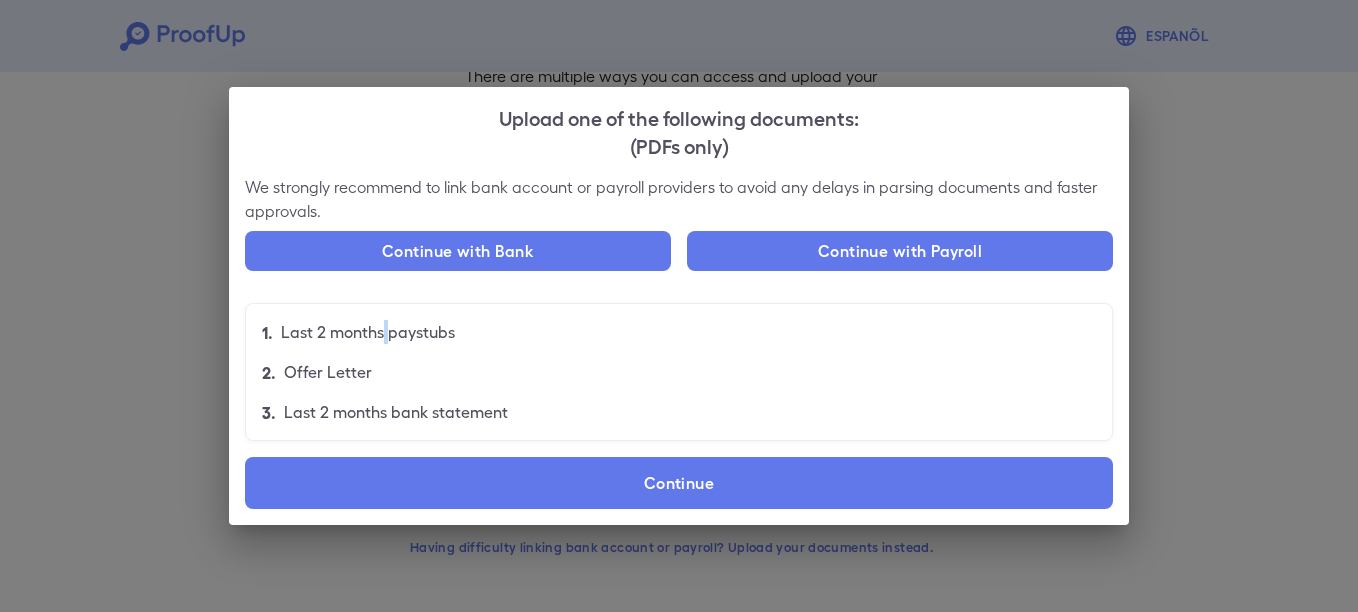 click on "Last 2 months paystubs" at bounding box center [368, 332] 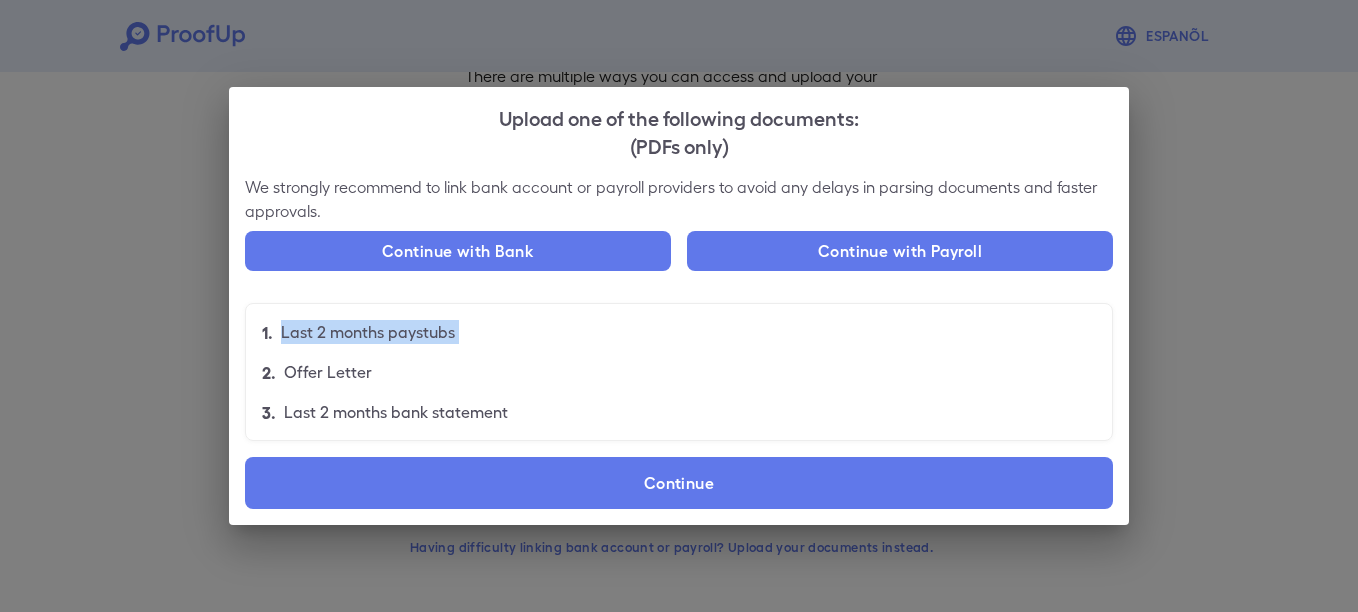 click on "Last 2 months paystubs" at bounding box center (368, 332) 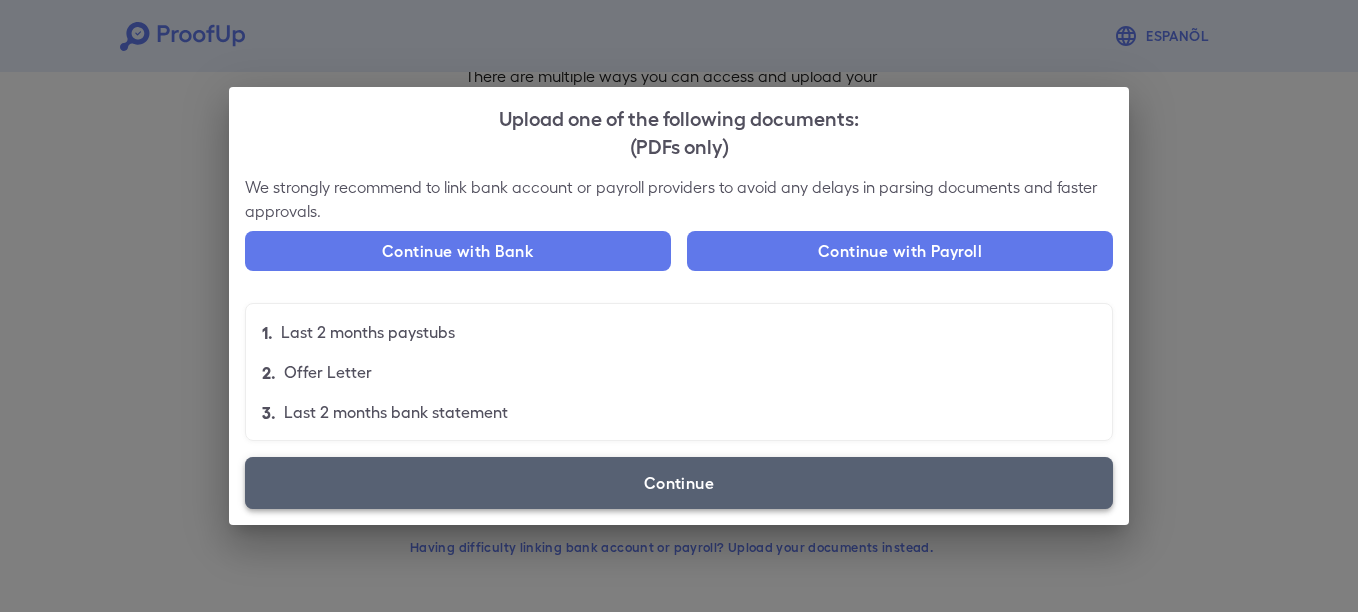 click on "Continue" at bounding box center [679, 483] 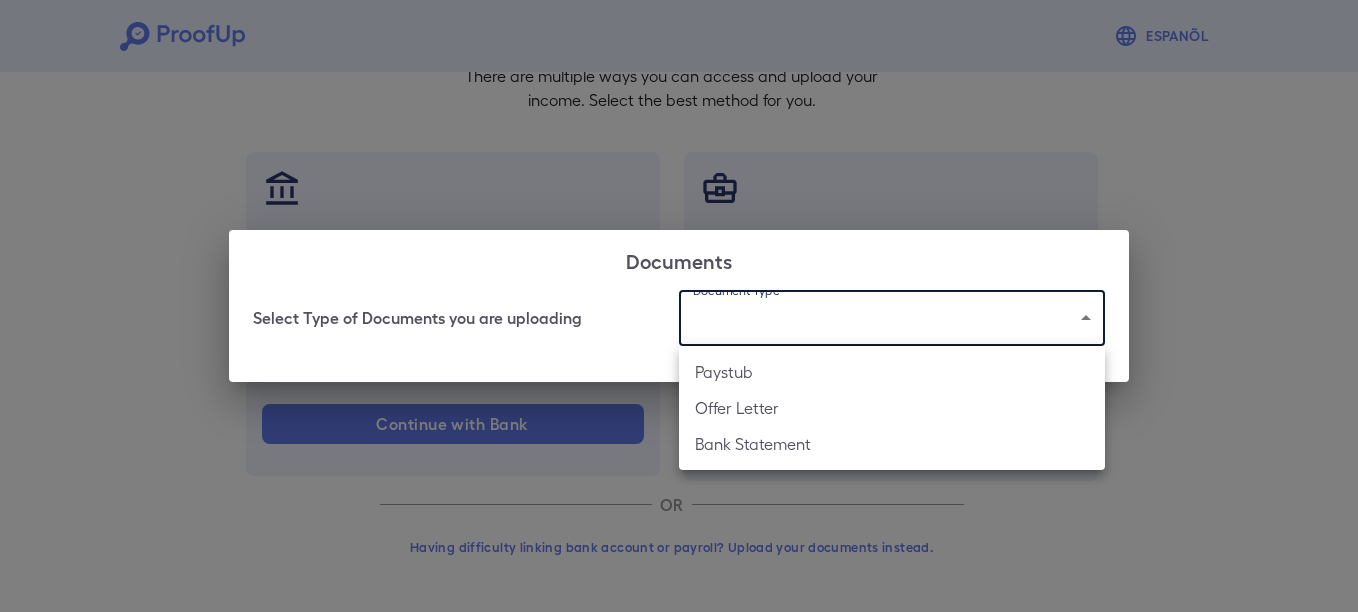 click on "Espanõl Go back How Would You Like to Verify Your Income? There are multiple ways you can access and upload your income. Select the best method for you. Connect your Bank Account Link the bank account(s) you wish to share for a one-time verification with the apartment complex. Make sure you click Allow at the end of the process to share data with us. Institutions such as: +11,000 More Continue with Bank Connect your Payroll Provider Directly link your payroll account through a one-time verification to verify your income. Make sure you click Allow at the end of the process to share data with us. Providers such as: Continue with Payroll OR Having difficulty linking bank account or payroll? Upload your documents instead. Documents Select Type of Documents you are uploading Document Type Paystub Offer Letter Bank Statement" at bounding box center (679, 230) 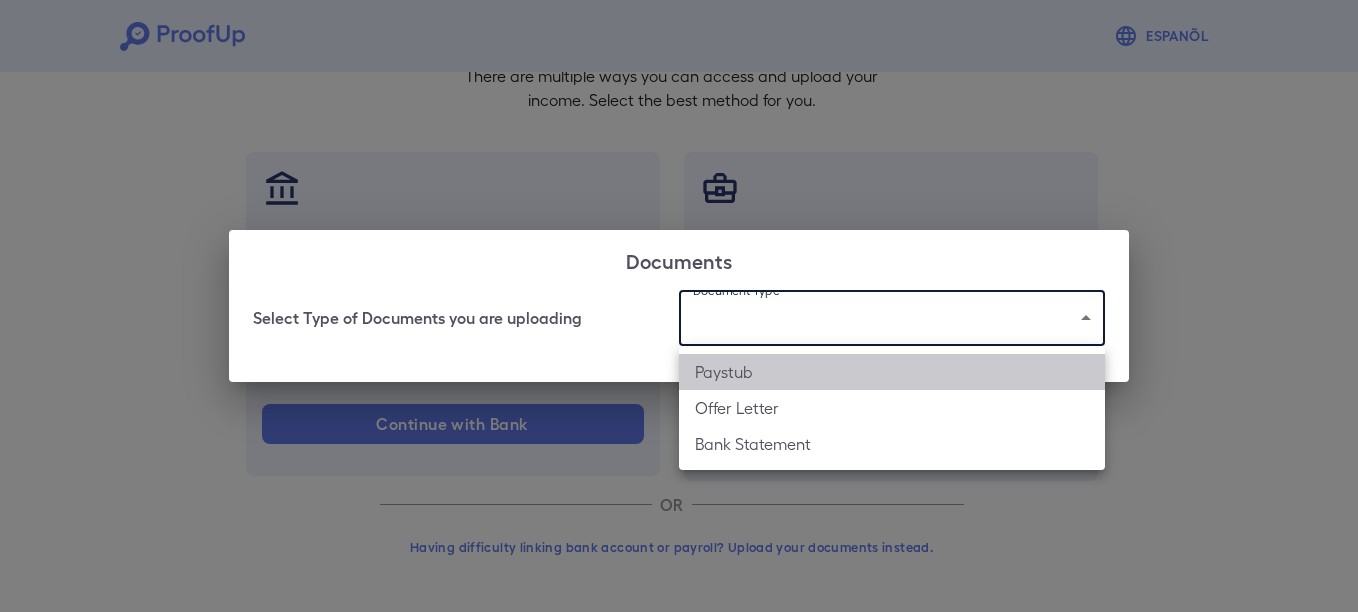 click on "Paystub" at bounding box center [892, 372] 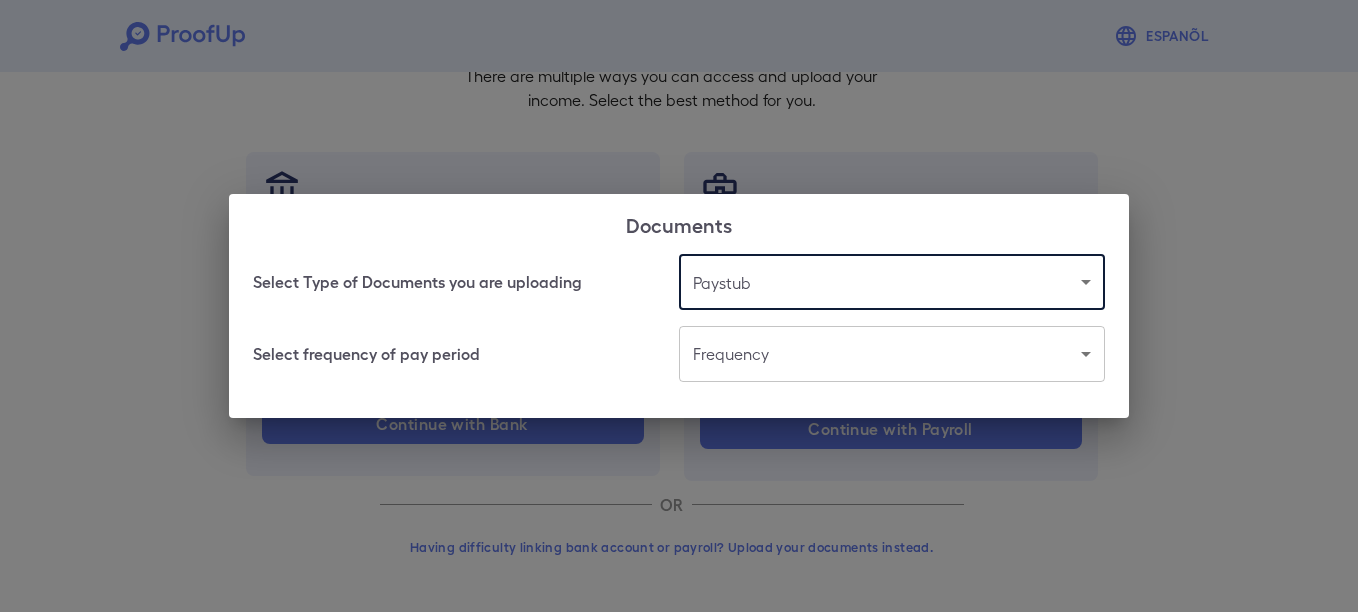click on "Espanõl Go back How Would You Like to Verify Your Income? There are multiple ways you can access and upload your income. Select the best method for you. Connect your Bank Account Link the bank account(s) you wish to share for a one-time verification with the apartment complex. Make sure you click Allow at the end of the process to share data with us. Institutions such as: +11,000 More Continue with Bank Connect your Payroll Provider Directly link your payroll account through a one-time verification to verify your income. Make sure you click Allow at the end of the process to share data with us. Providers such as: Continue with Payroll OR Having difficulty linking bank account or payroll? Upload your documents instead. Documents Select Type of Documents you are uploading Paystub ******* Select frequency of pay period Frequency" at bounding box center (679, 230) 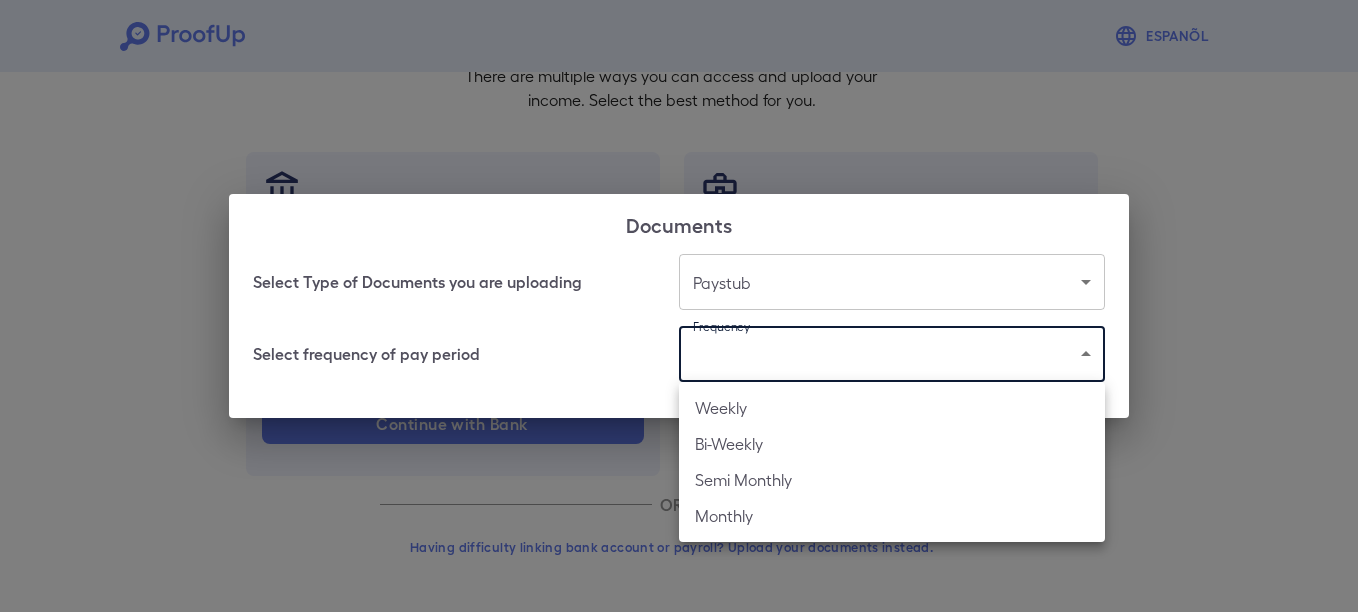 click on "Bi-Weekly" at bounding box center (892, 444) 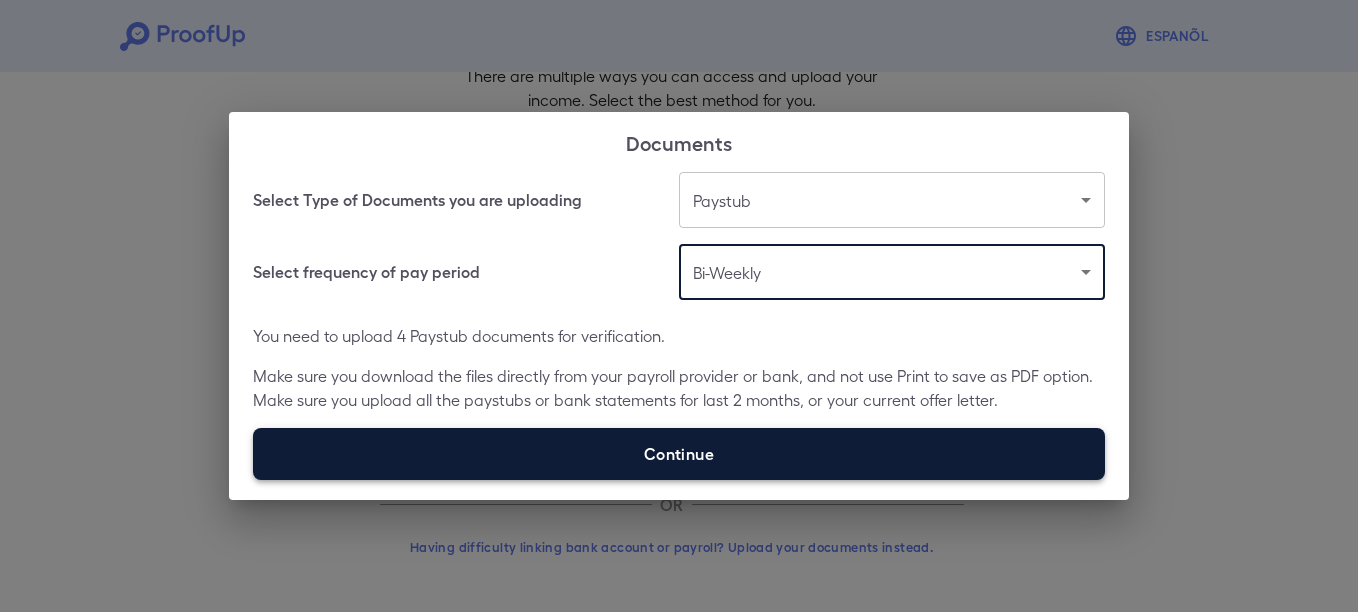 click on "Continue" at bounding box center [679, 454] 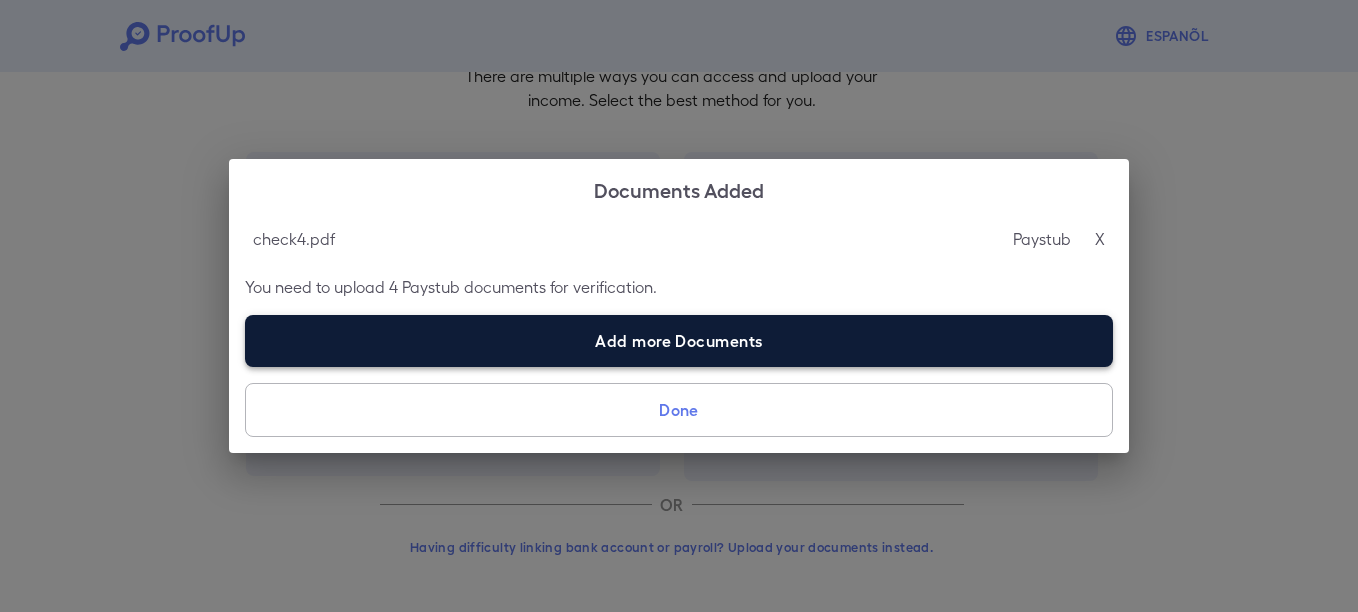 click on "Add more Documents" at bounding box center [679, 341] 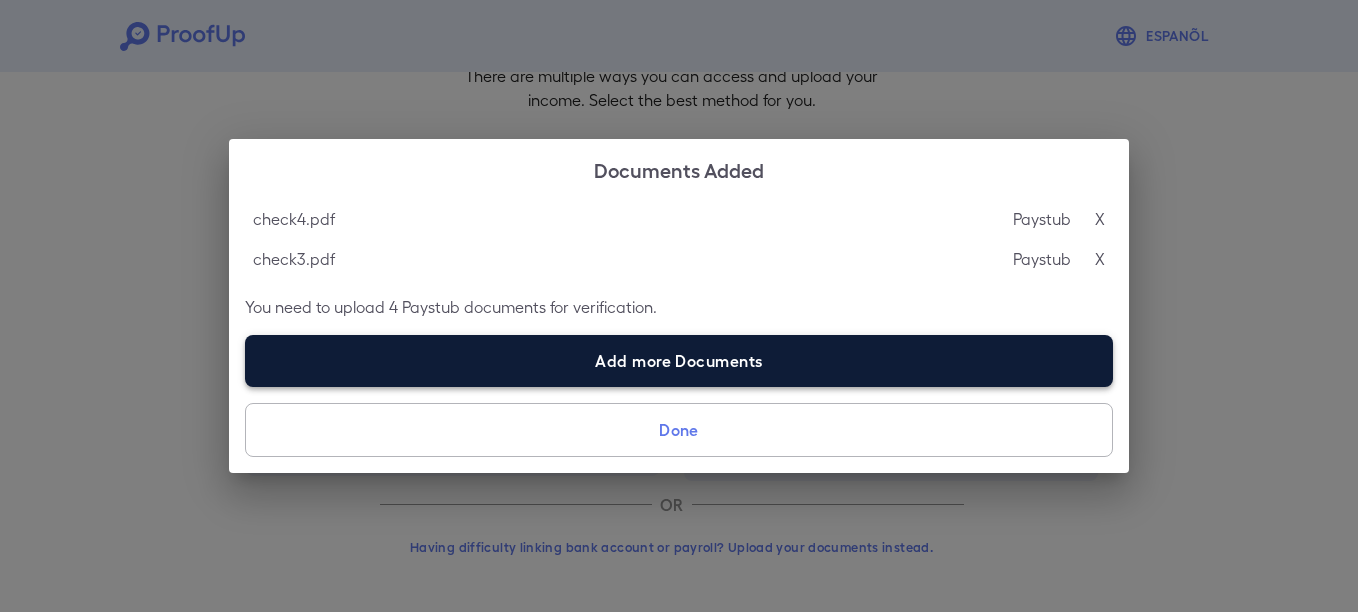 click on "Add more Documents" at bounding box center [679, 361] 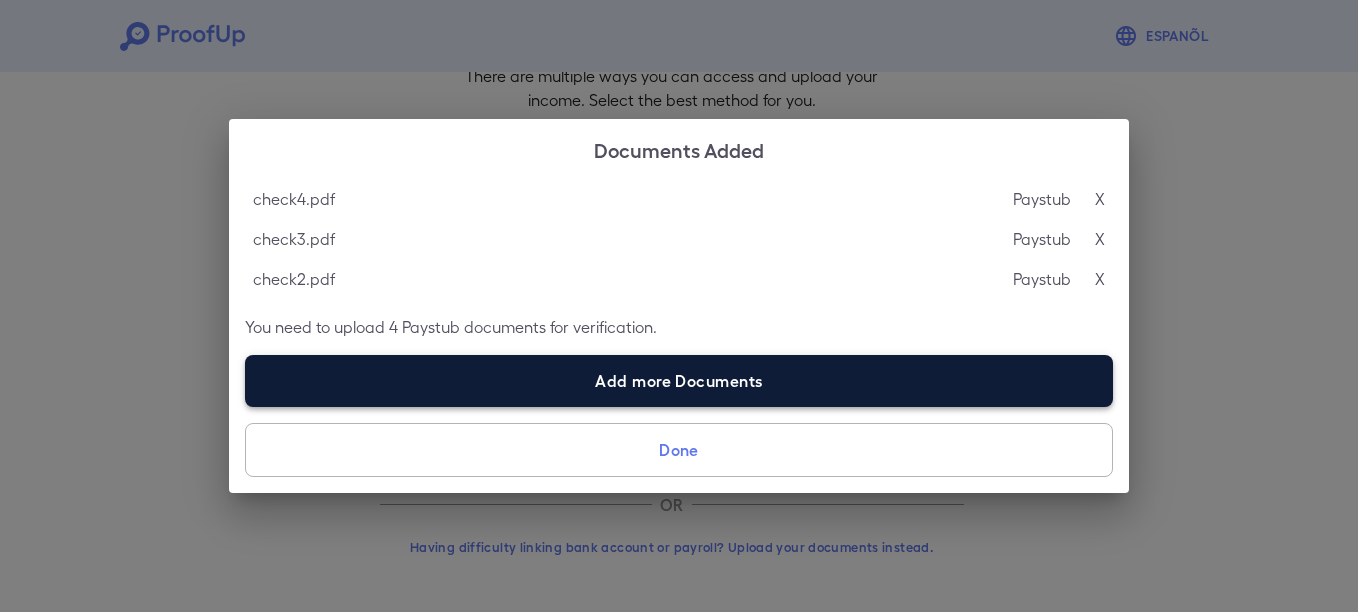 click on "Add more Documents" at bounding box center [679, 381] 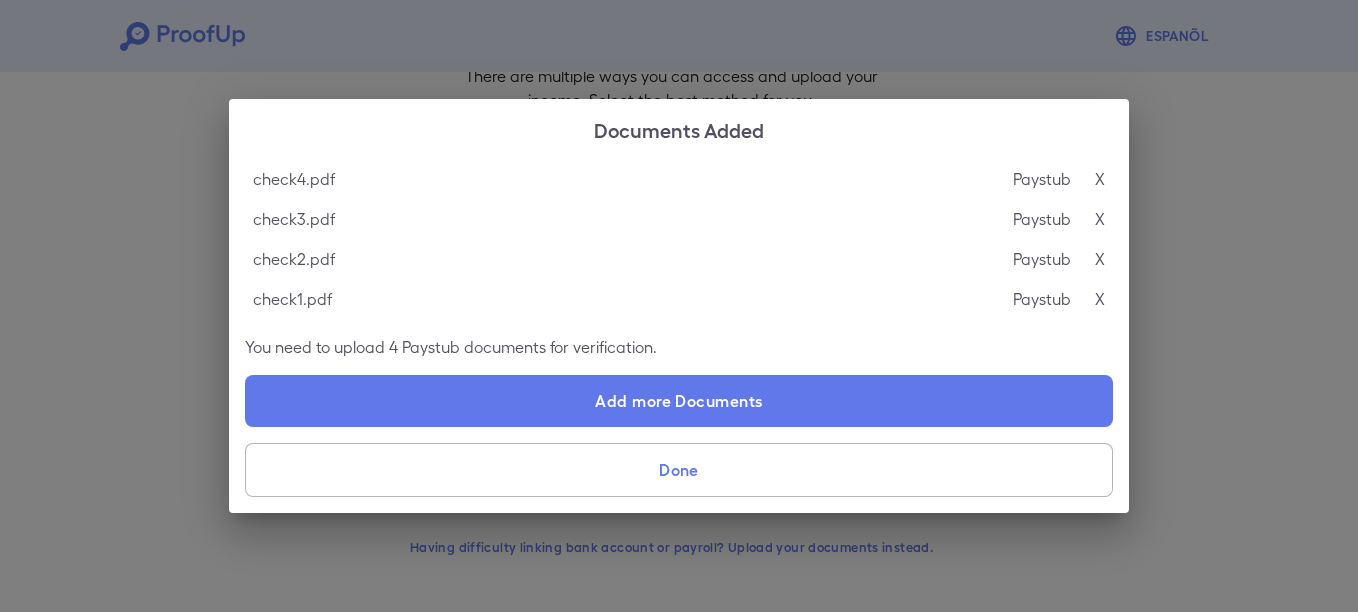 click on "Done" at bounding box center (679, 470) 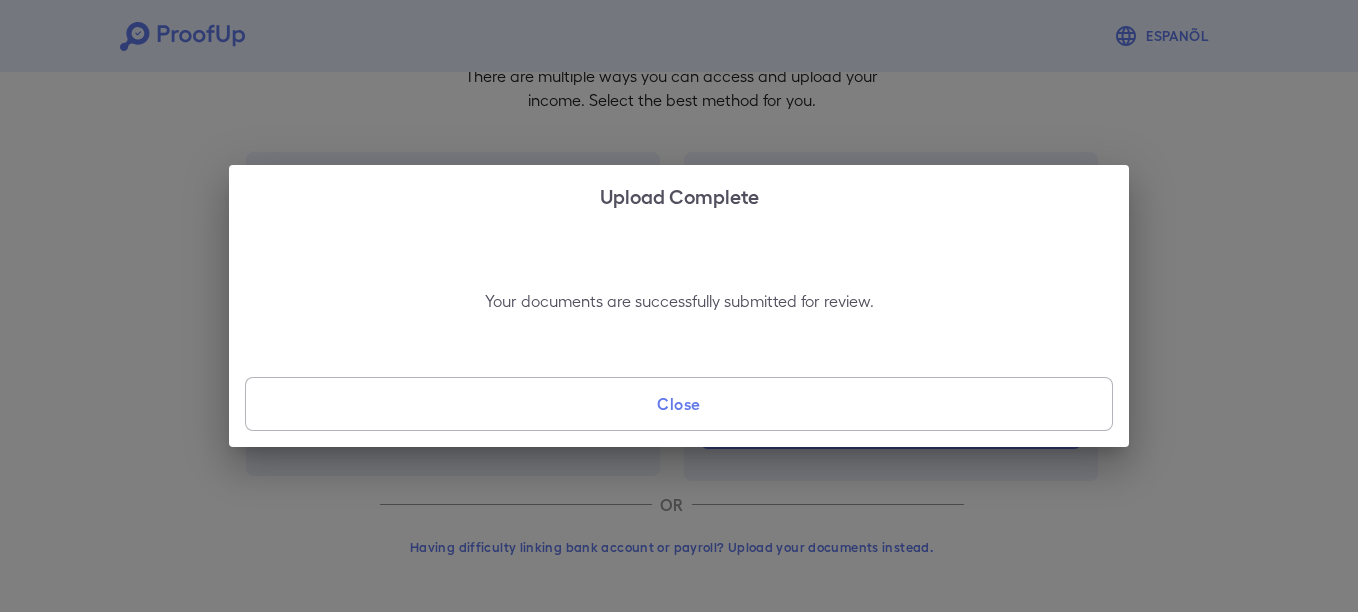 click on "Close" at bounding box center (679, 404) 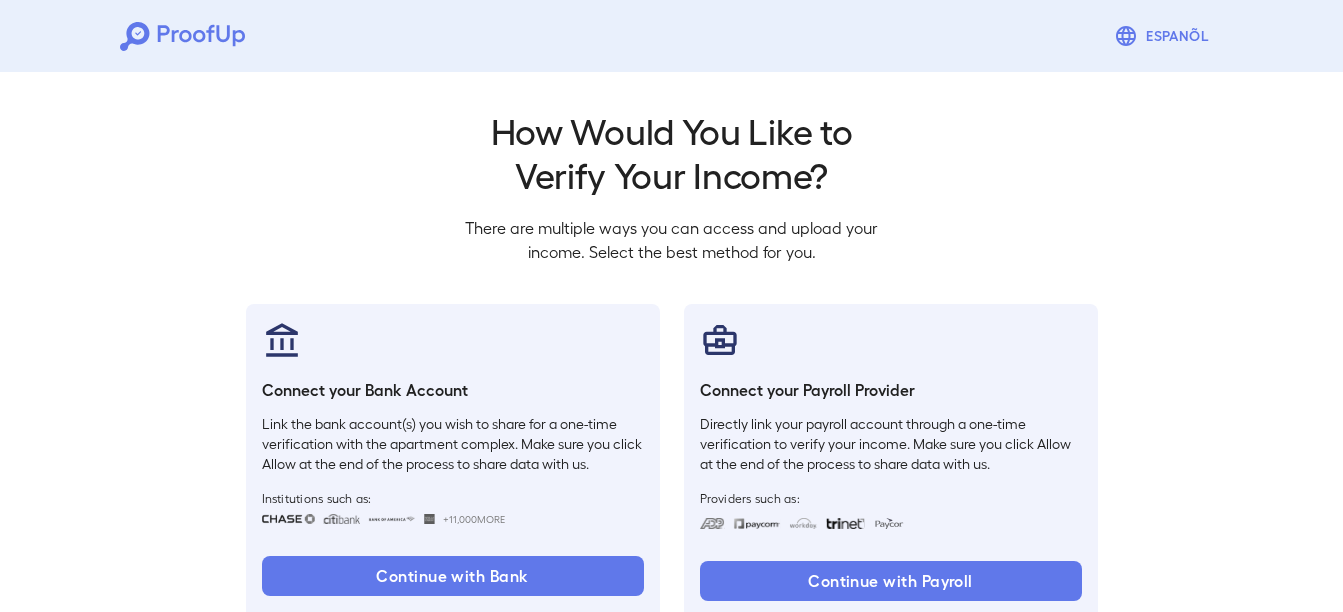 scroll, scrollTop: 152, scrollLeft: 0, axis: vertical 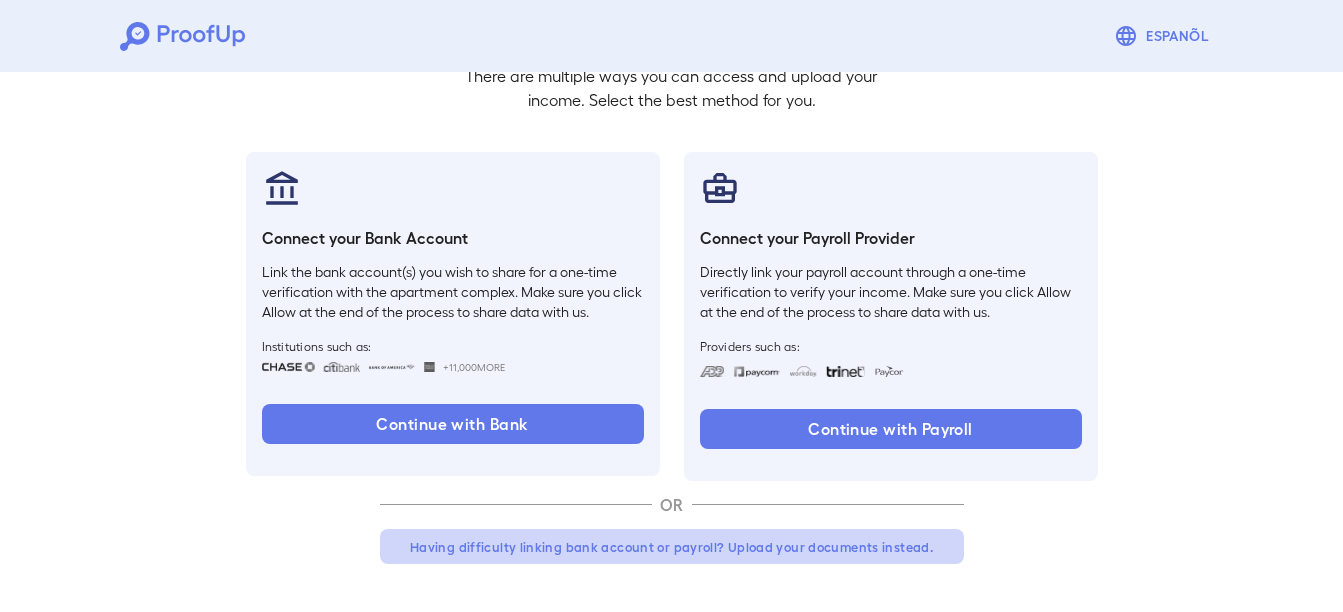 click on "Having difficulty linking bank account or payroll? Upload your documents instead." at bounding box center [672, 547] 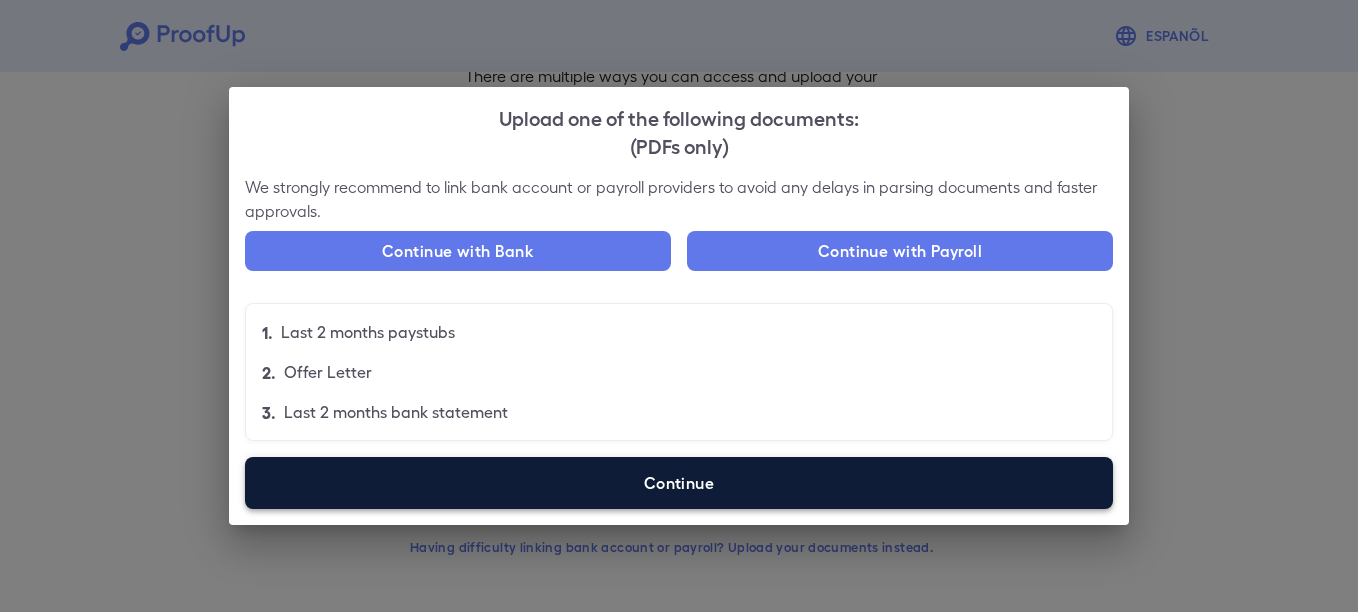 click on "Continue" at bounding box center [679, 483] 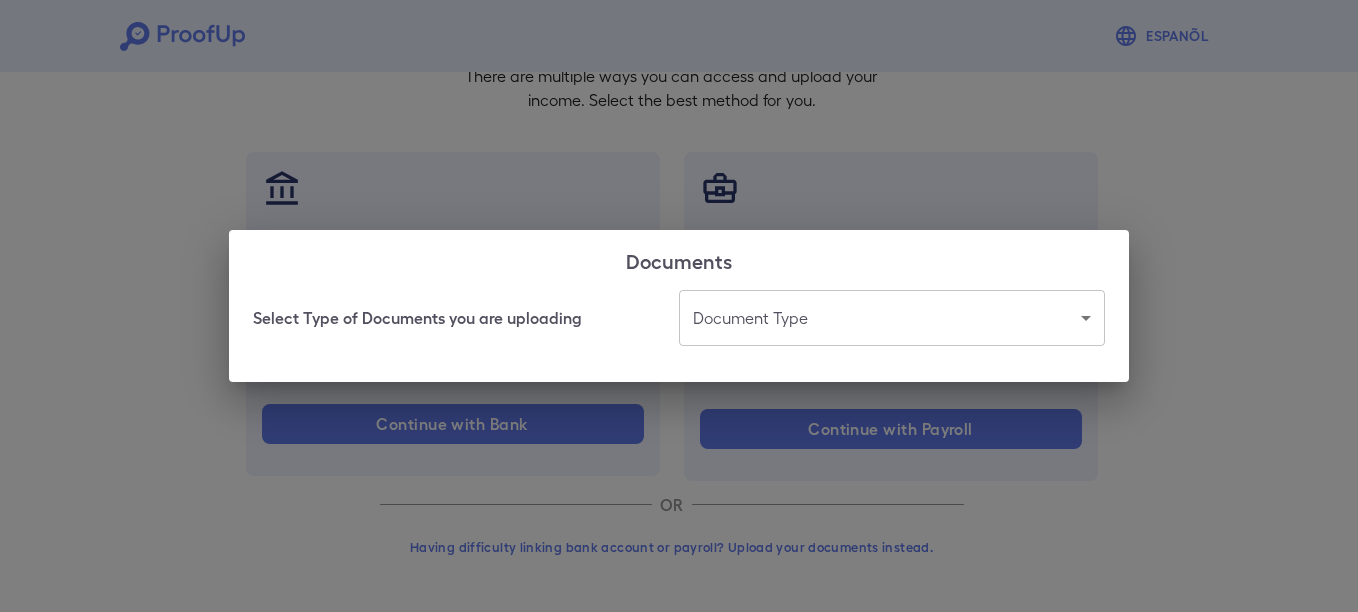 click on "Espanõl Go back How Would You Like to Verify Your Income? There are multiple ways you can access and upload your income. Select the best method for you. Connect your Bank Account Link the bank account(s) you wish to share for a one-time verification with the apartment complex. Make sure you click Allow at the end of the process to share data with us. Institutions such as: +11,000  More Continue with Bank Connect your Payroll Provider Directly link your payroll account through a one-time verification to verify your income. Make sure you click Allow at the end of the process to share data with us. Providers such as: Continue with Payroll OR Having difficulty linking bank account or payroll? Upload your documents instead. Documents Select Type of Documents you are uploading Document Type ​ ​" at bounding box center [679, 230] 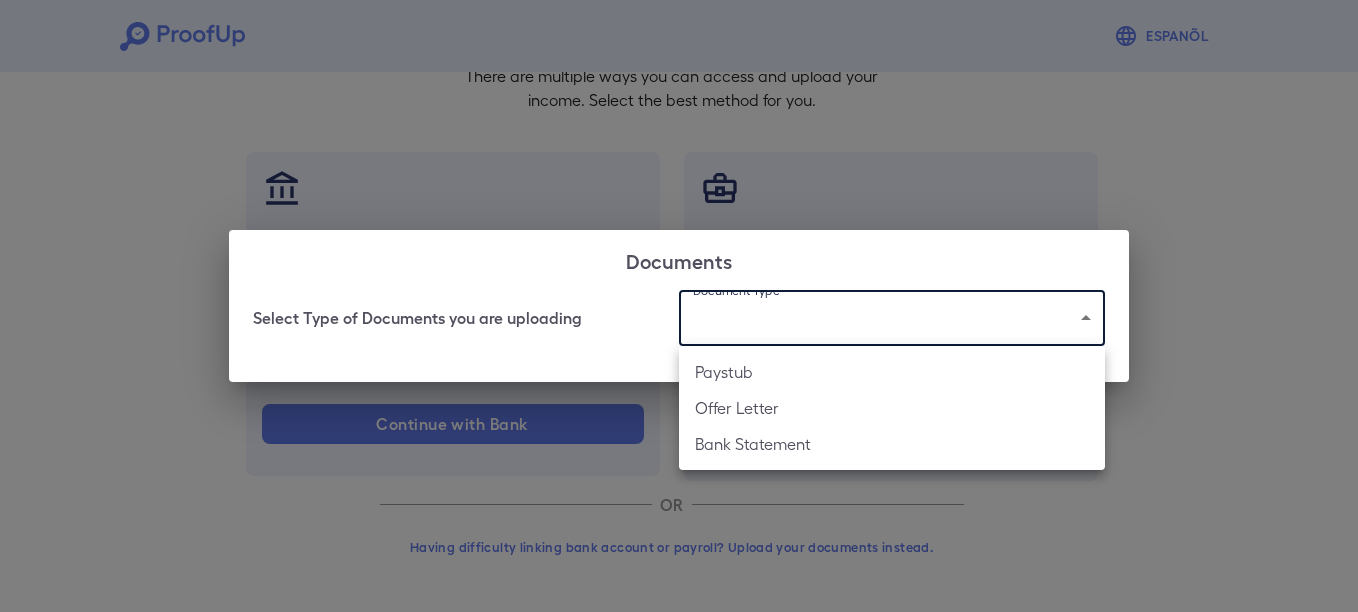click on "Paystub" at bounding box center [892, 372] 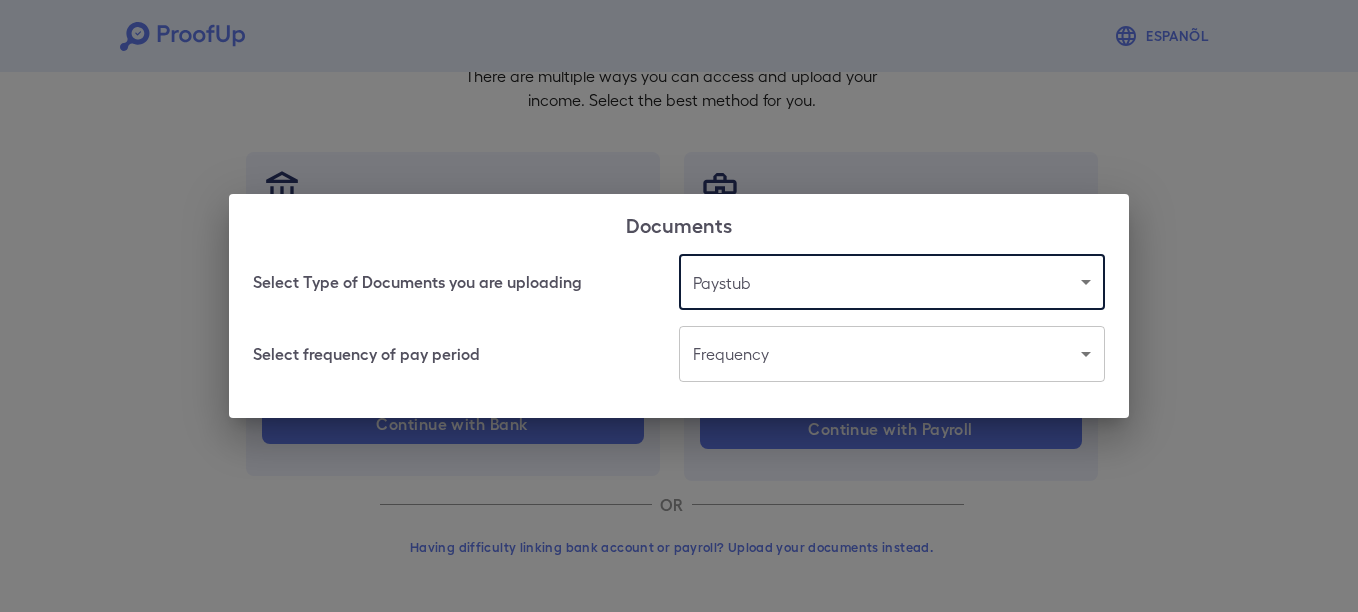 click on "Espanõl Go back How Would You Like to Verify Your Income? There are multiple ways you can access and upload your income. Select the best method for you. Connect your Bank Account Link the bank account(s) you wish to share for a one-time verification with the apartment complex. Make sure you click Allow at the end of the process to share data with us. Institutions such as: +11,000 More Continue with Bank Connect your Payroll Provider Directly link your payroll account through a one-time verification to verify your income. Make sure you click Allow at the end of the process to share data with us. Providers such as: Continue with Payroll OR Having difficulty linking bank account or payroll? Upload your documents instead. Documents Select Type of Documents you are uploading Paystub ******* Select frequency of pay period Frequency" at bounding box center [679, 230] 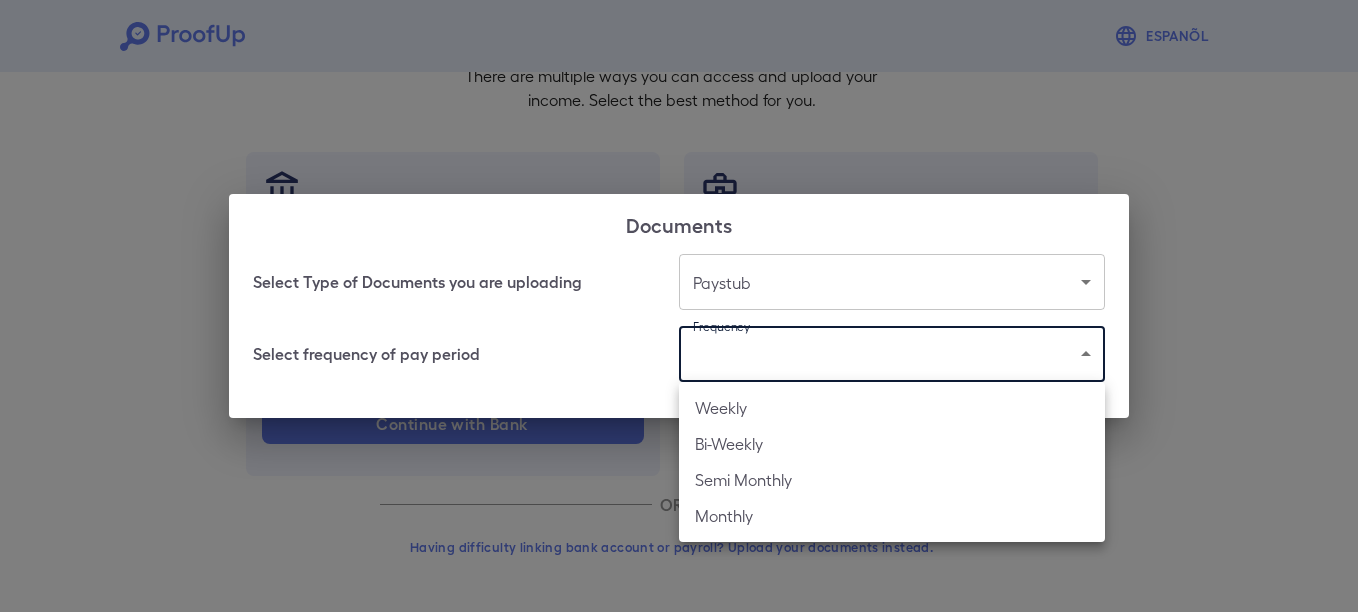 click on "Bi-Weekly" at bounding box center (892, 444) 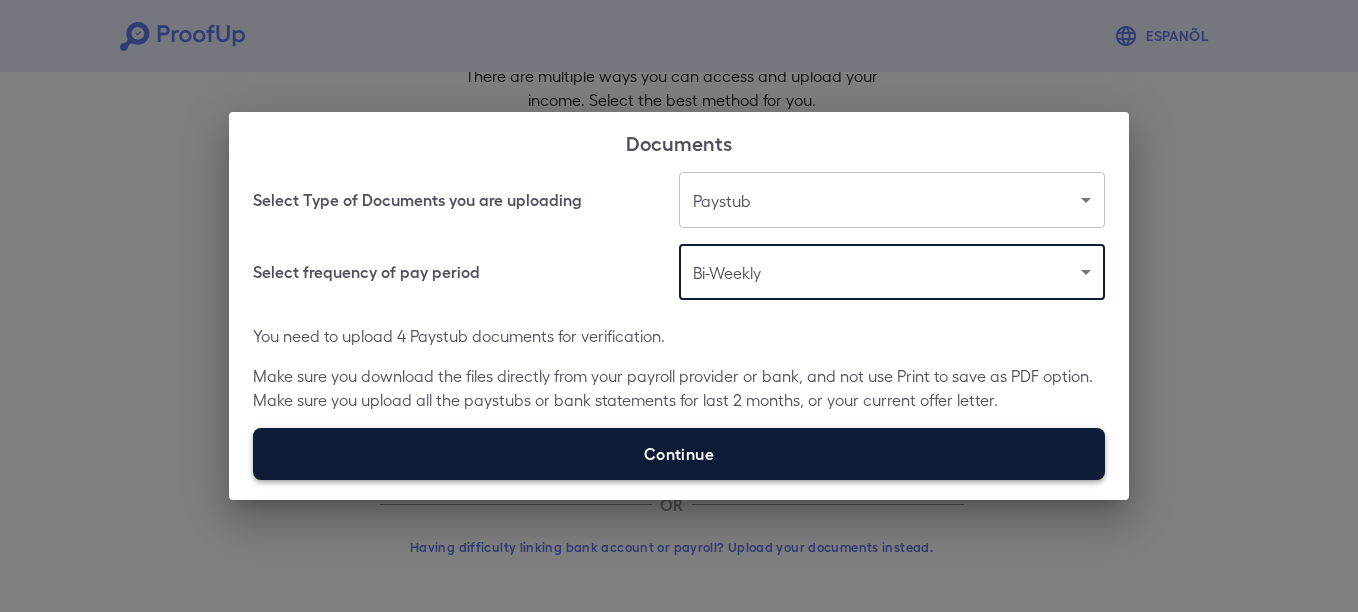 click on "Continue" at bounding box center [679, 454] 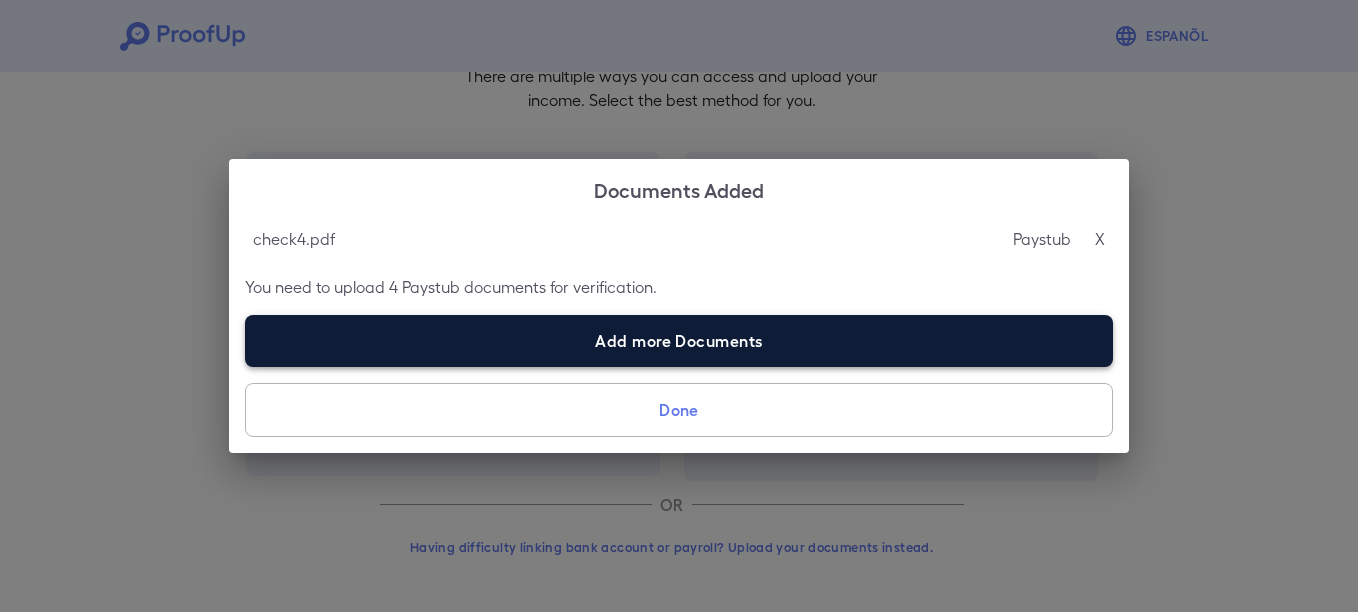 click on "Add more Documents" at bounding box center (679, 341) 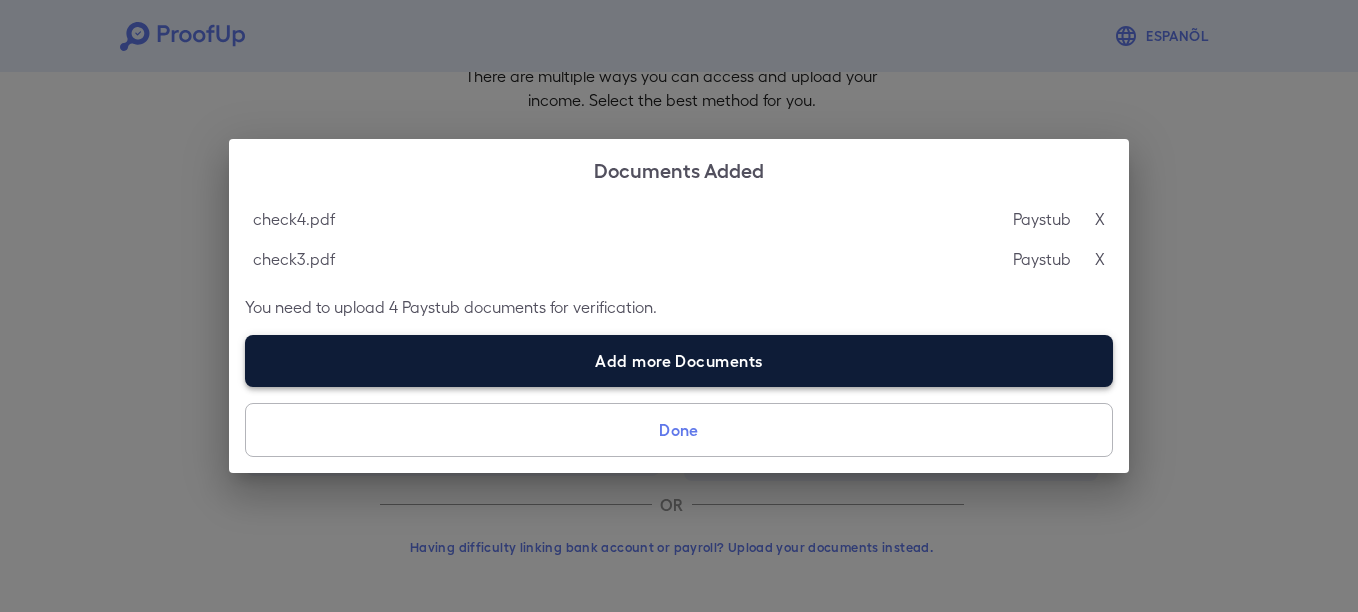 click on "Add more Documents" at bounding box center [679, 361] 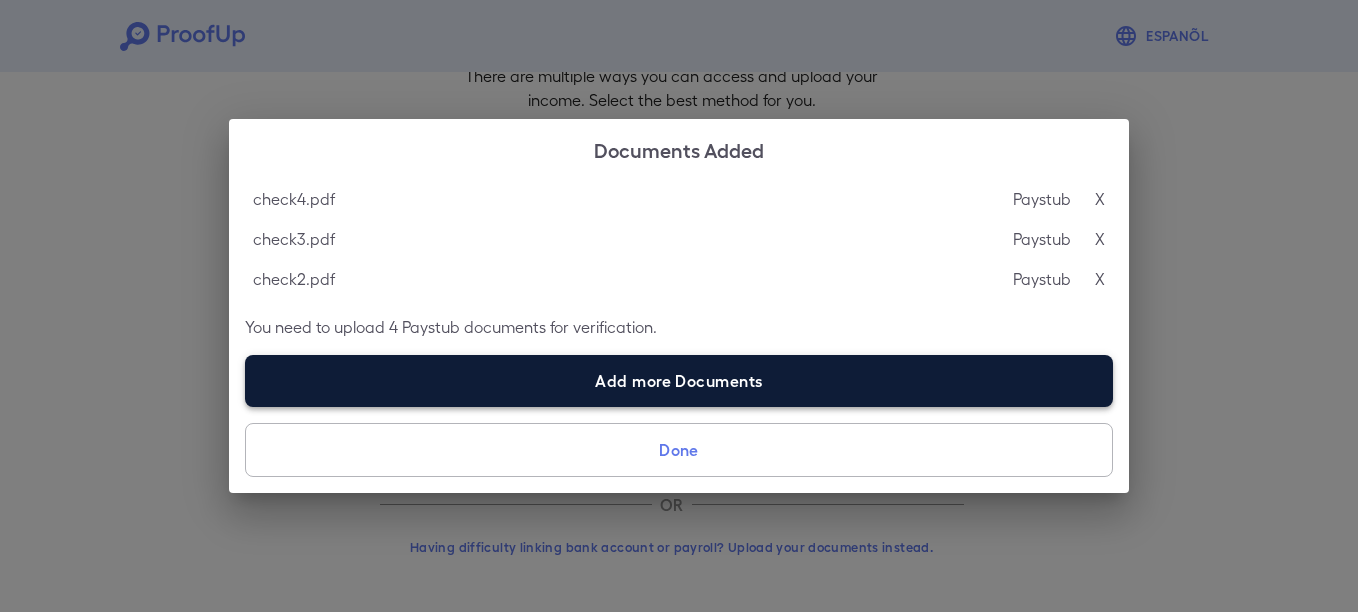 click on "Add more Documents" at bounding box center (679, 381) 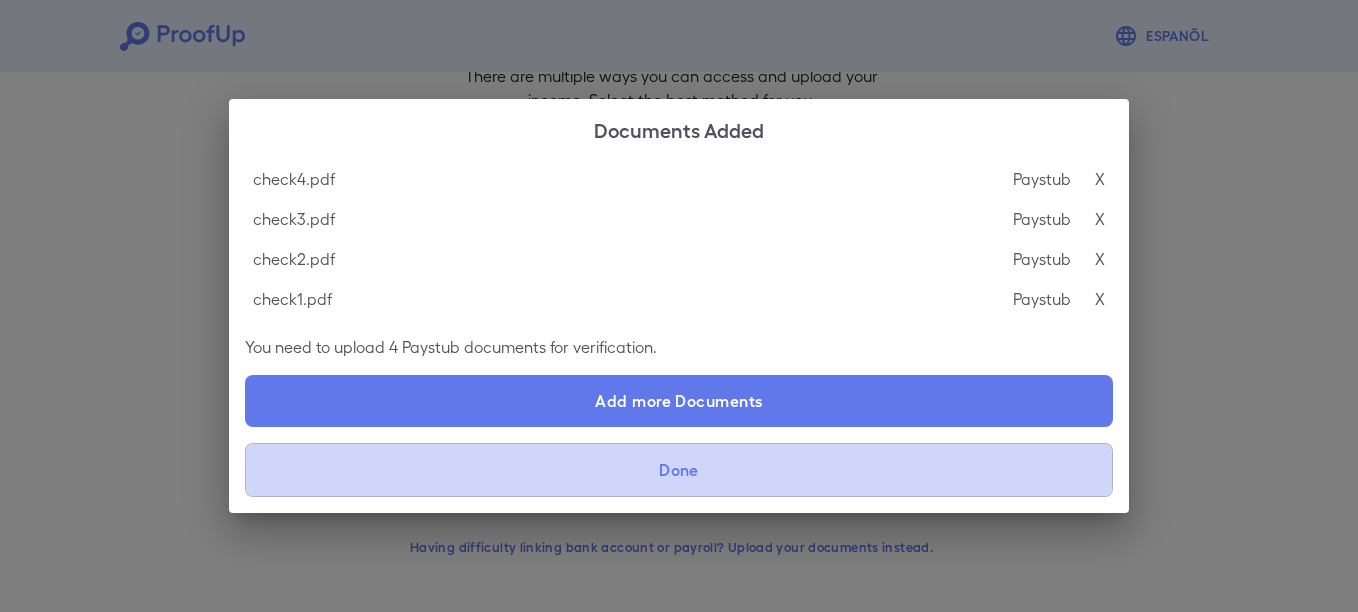 click on "Done" at bounding box center [679, 470] 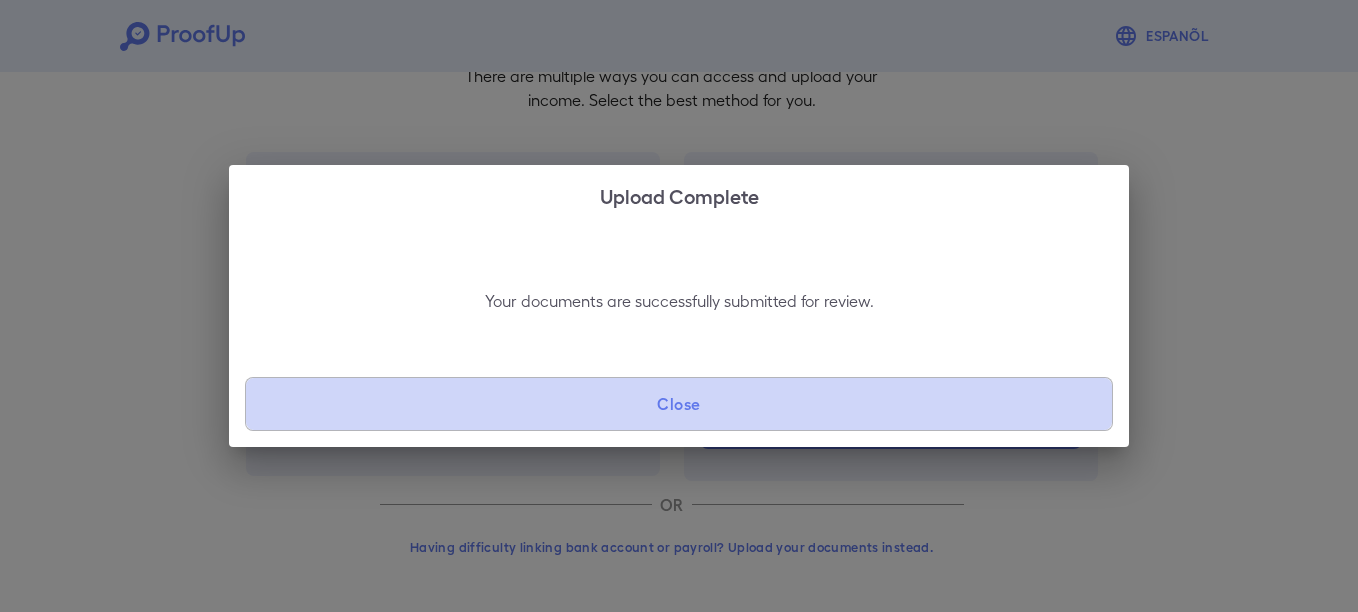 click on "Close" at bounding box center [679, 404] 